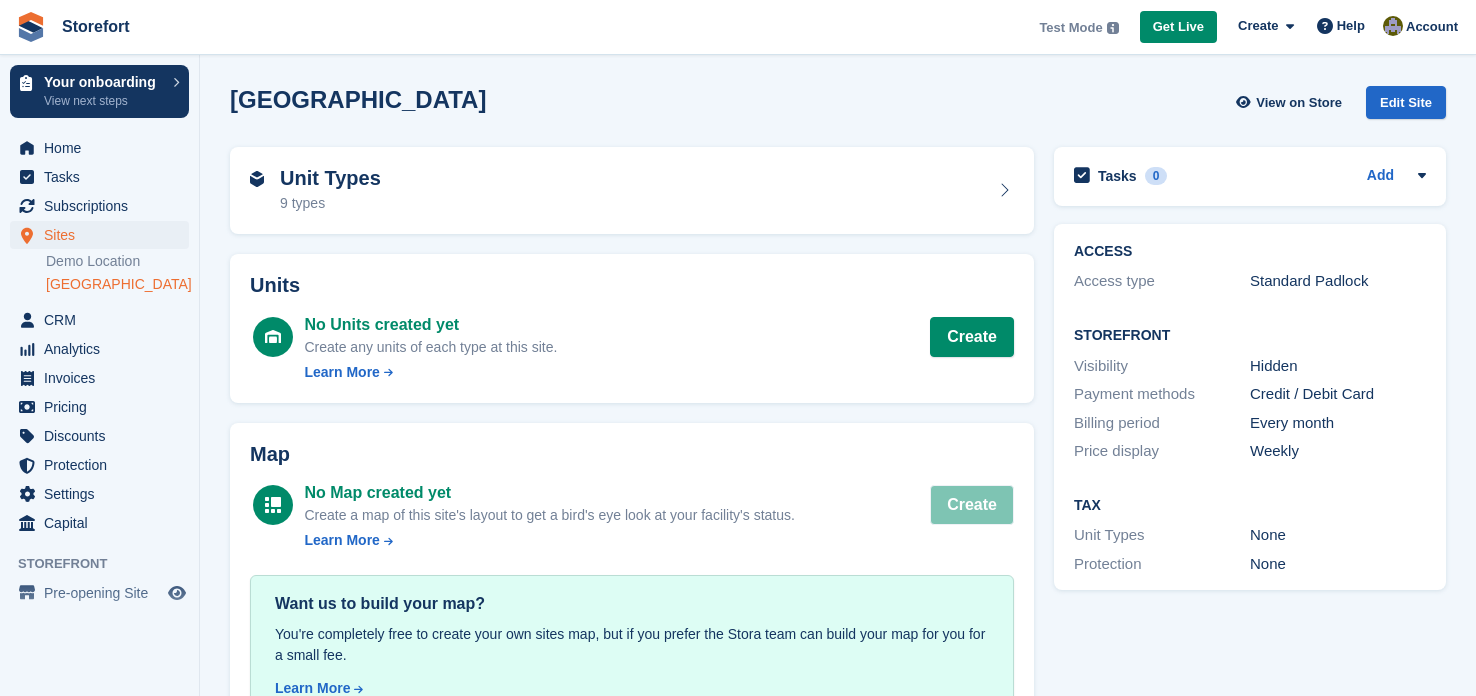 scroll, scrollTop: 0, scrollLeft: 0, axis: both 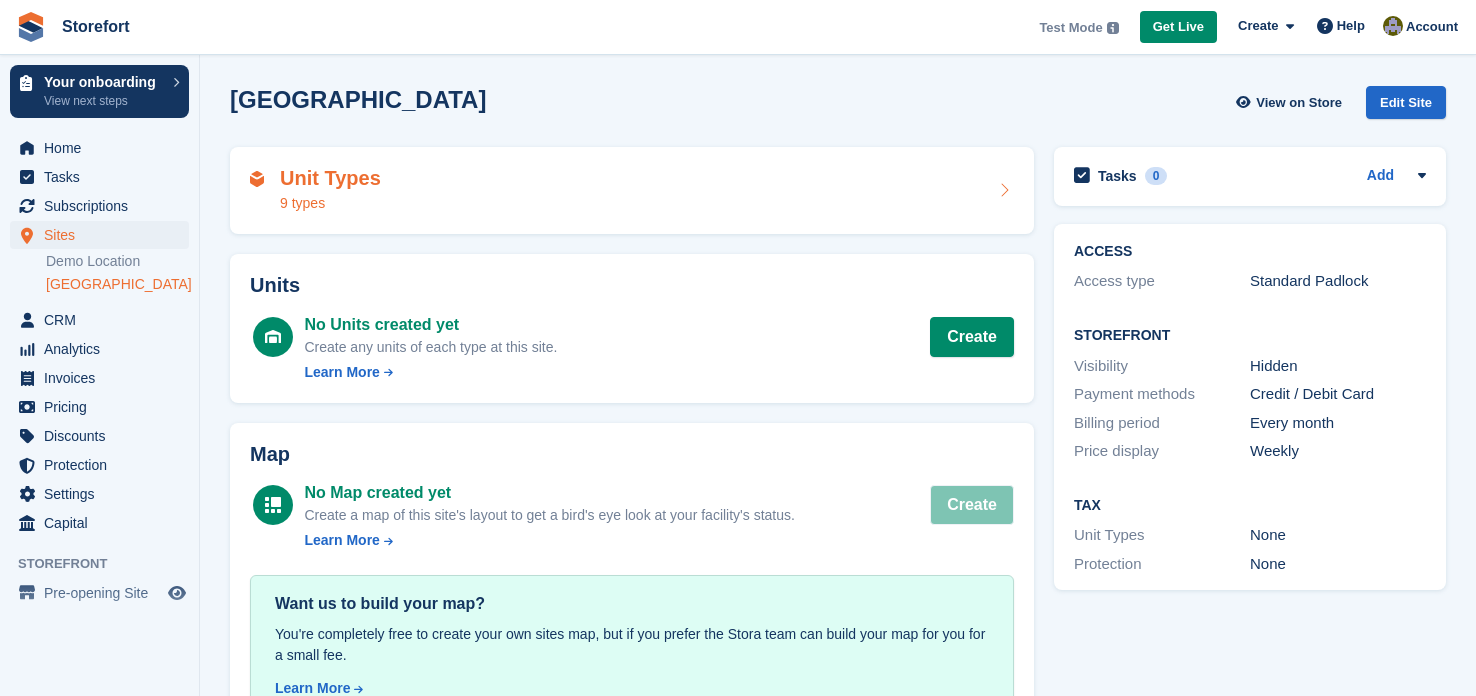 click on "Unit Types
9 types" at bounding box center [632, 191] 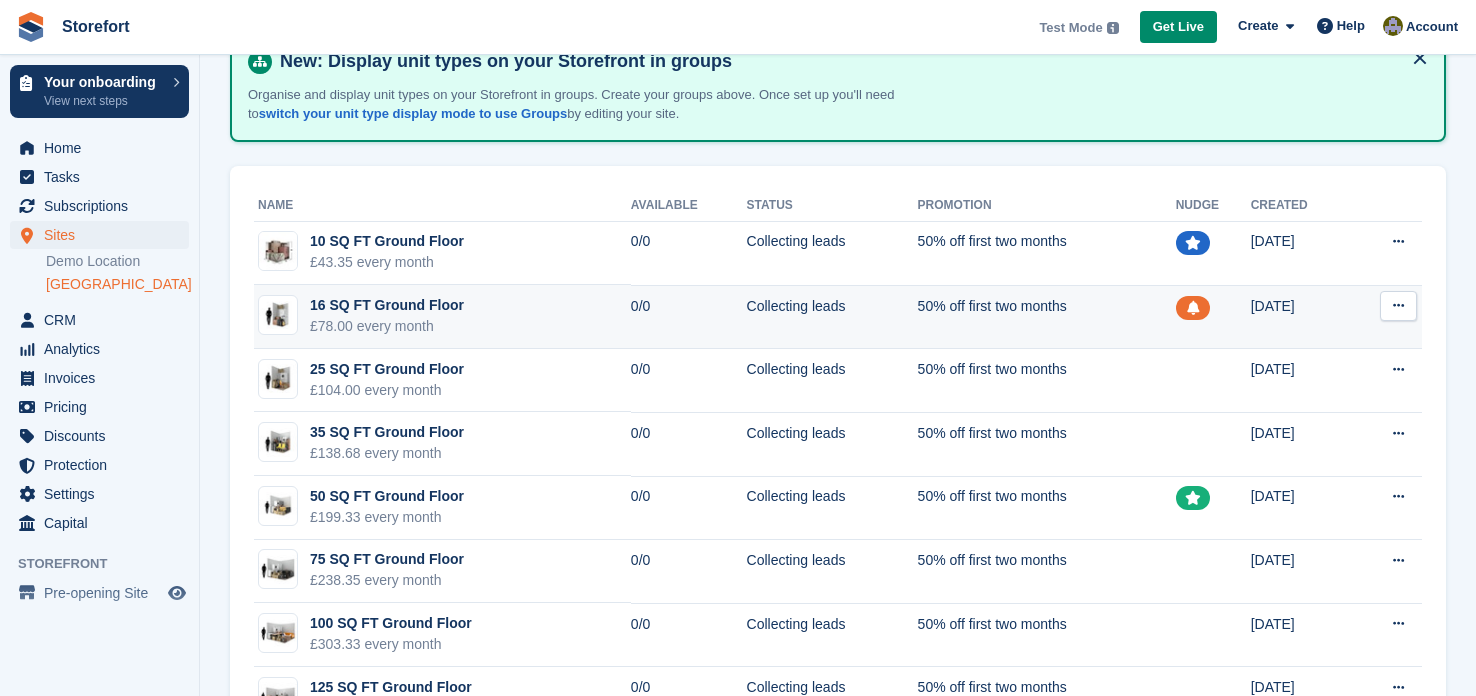 scroll, scrollTop: 119, scrollLeft: 0, axis: vertical 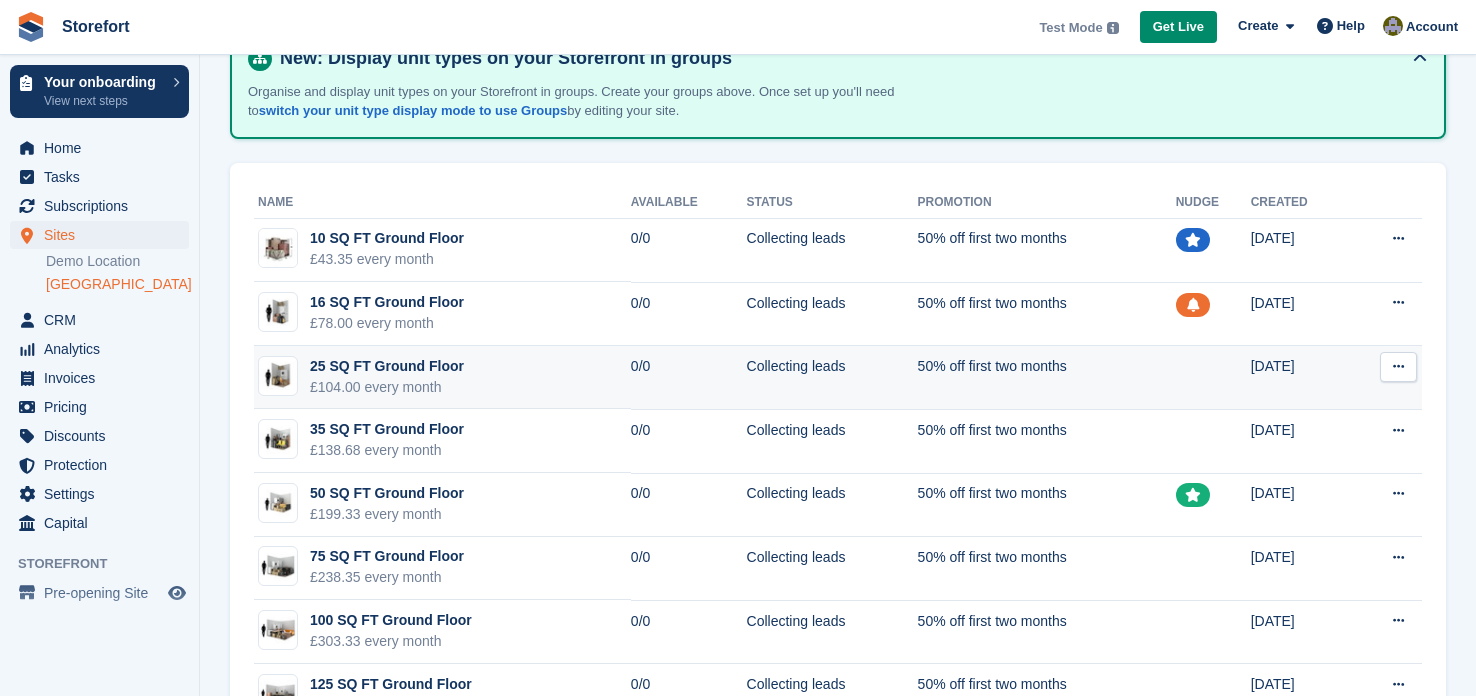 click on "25 SQ FT Ground Floor
£104.00 every month" at bounding box center (442, 378) 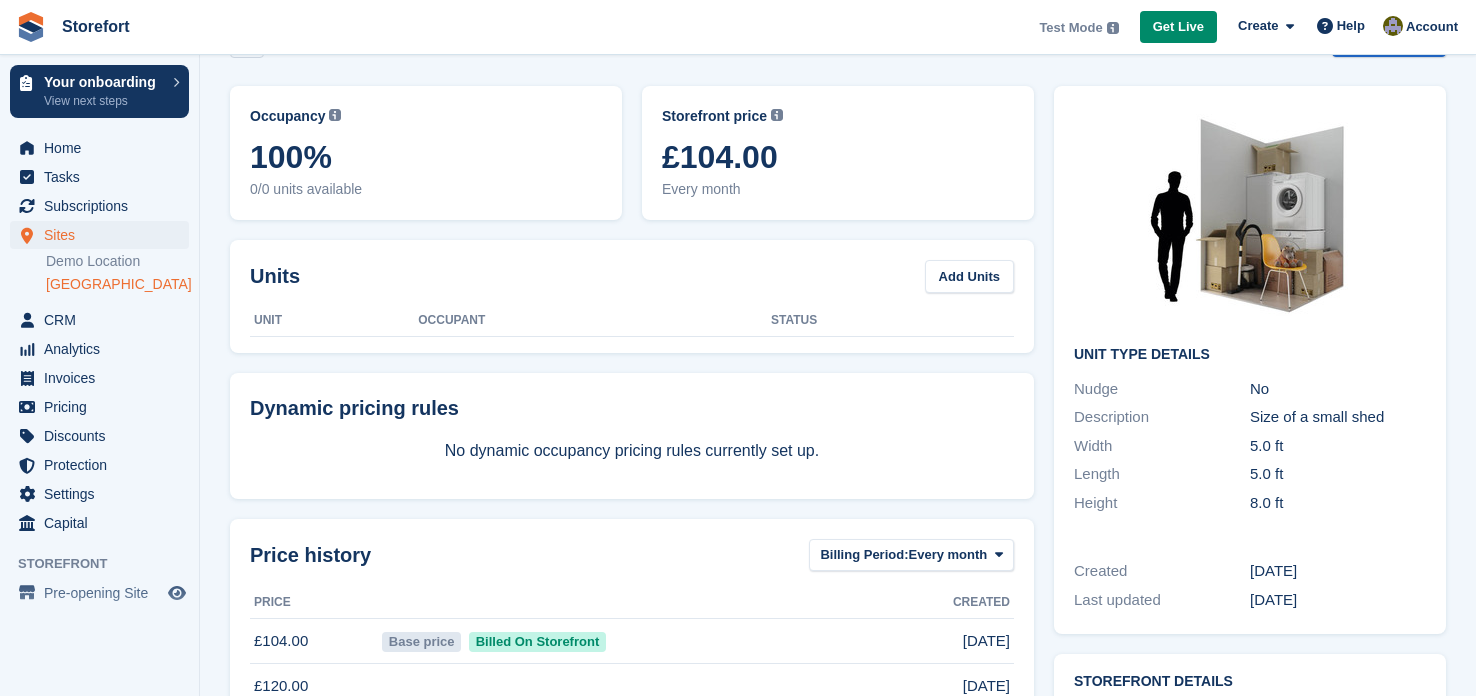 scroll, scrollTop: 45, scrollLeft: 0, axis: vertical 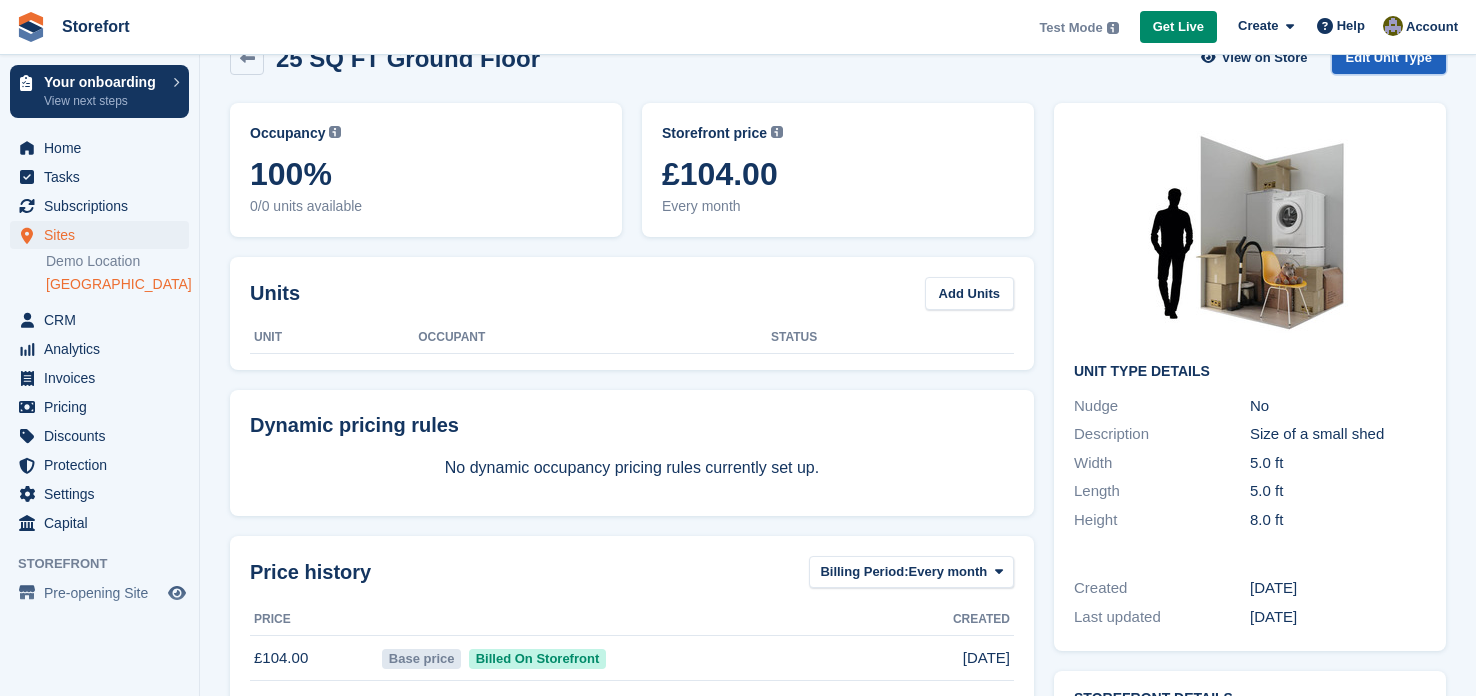 click on "Edit Unit Type" at bounding box center (1389, 57) 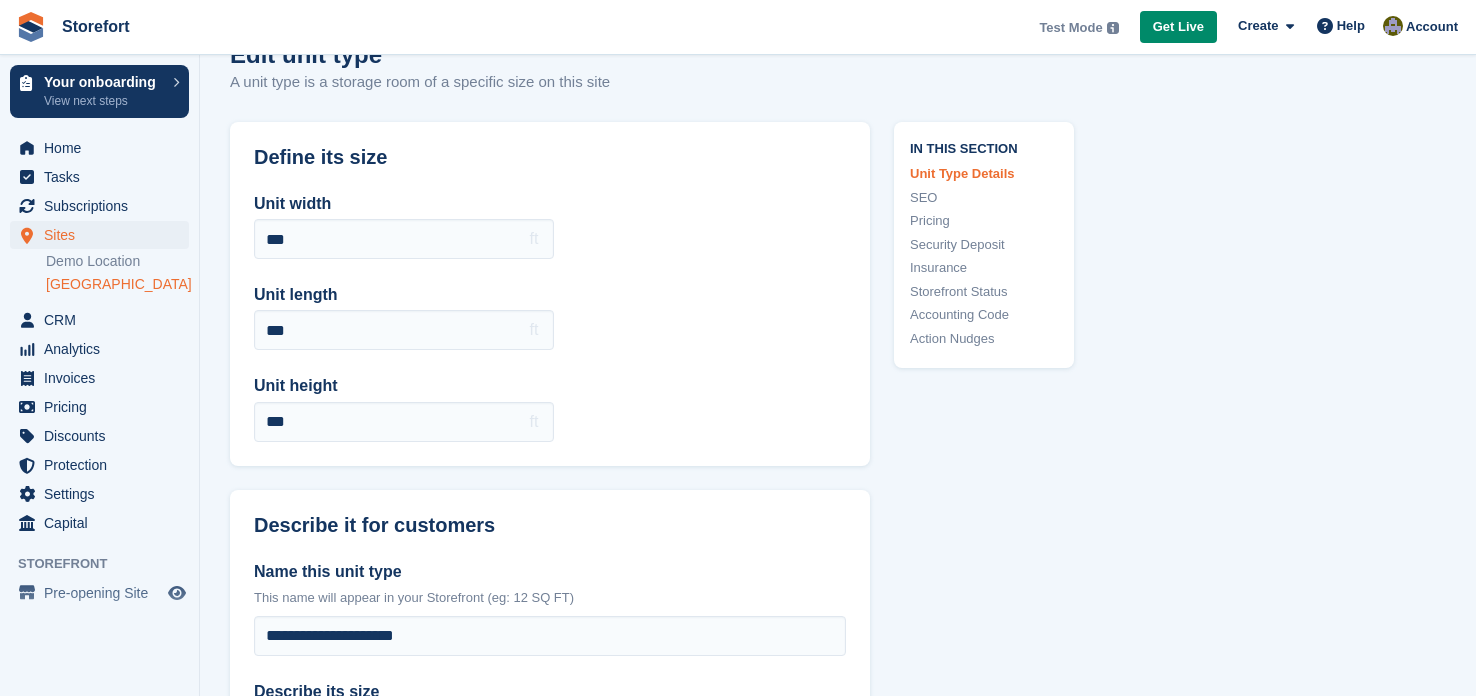 scroll, scrollTop: 0, scrollLeft: 0, axis: both 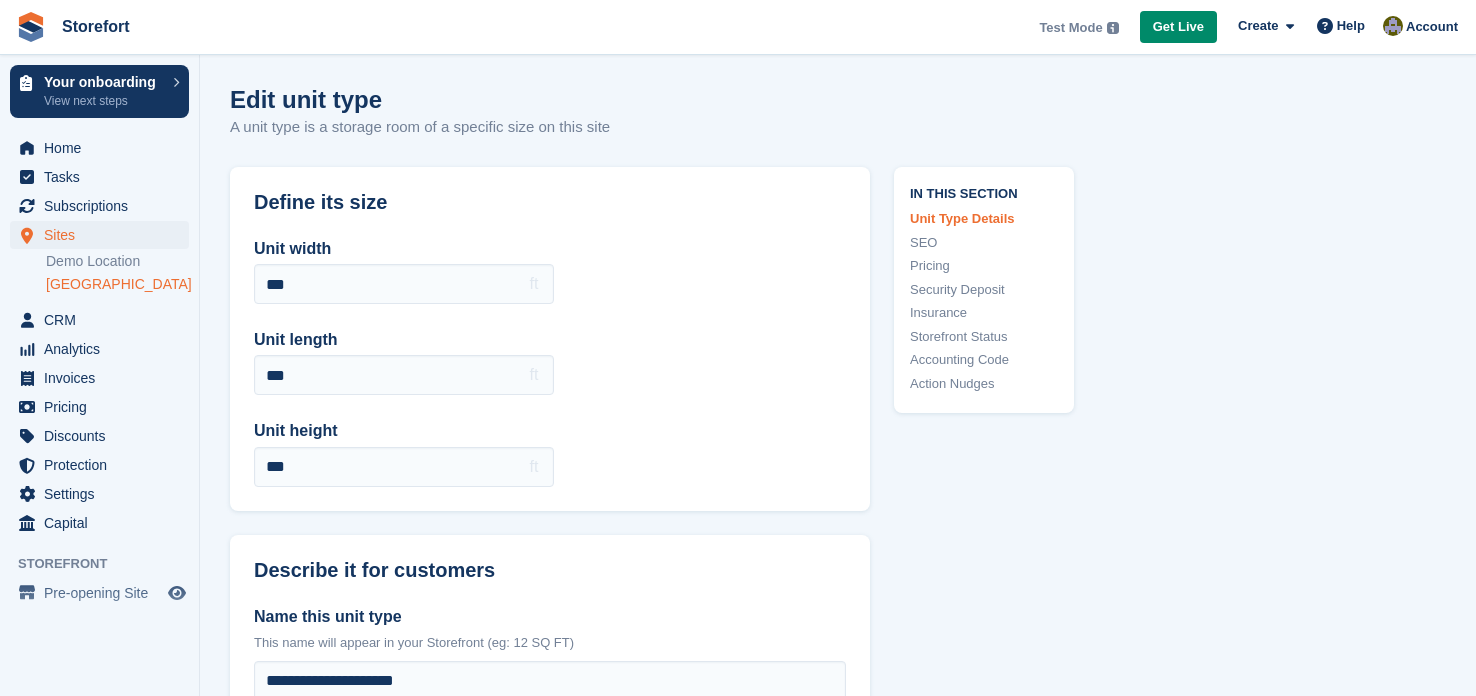 click on "Define its size" at bounding box center (550, 190) 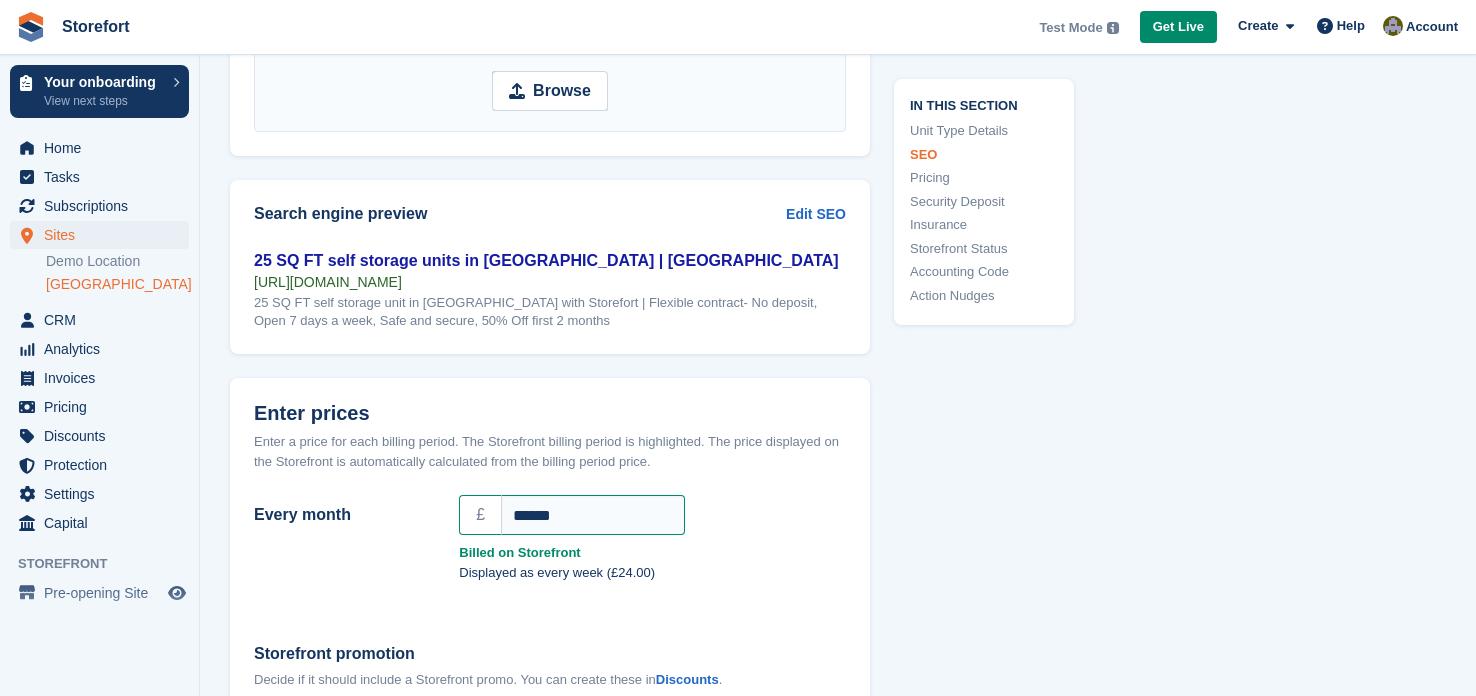 scroll, scrollTop: 1439, scrollLeft: 0, axis: vertical 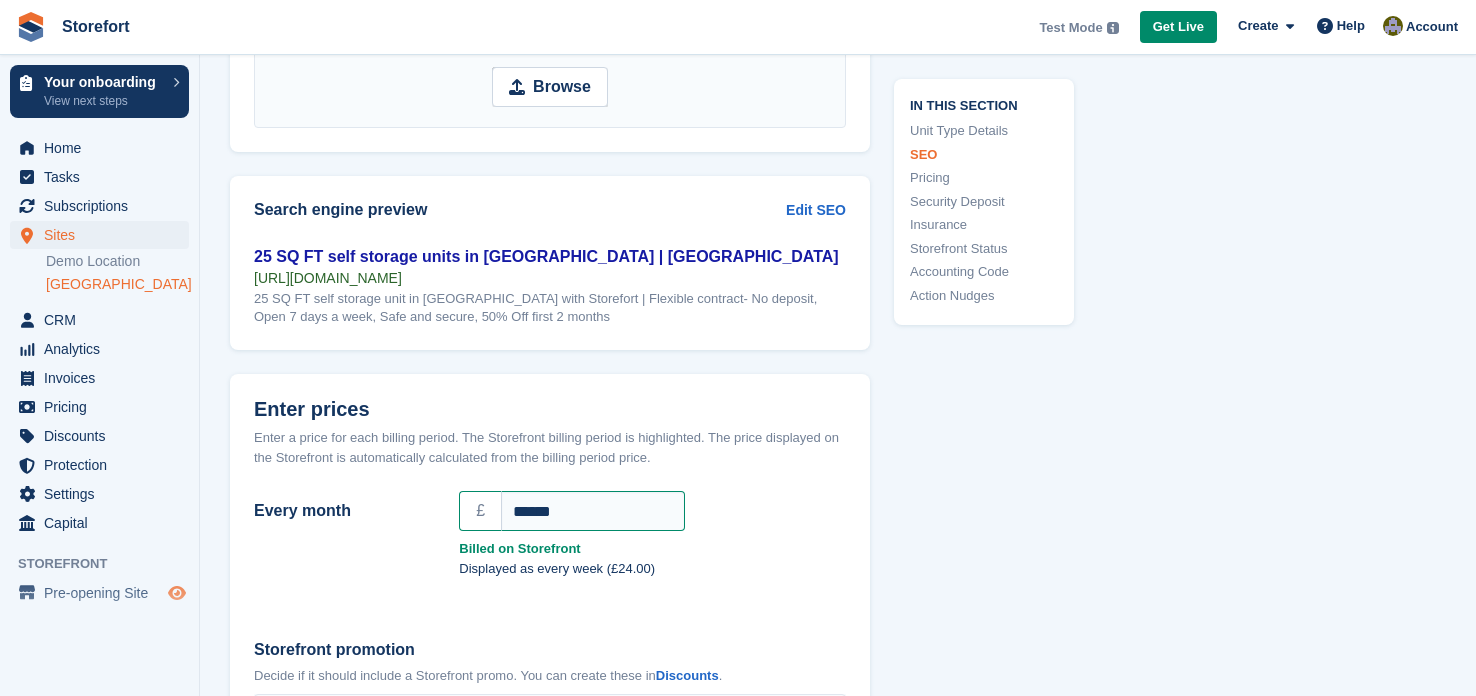 click at bounding box center [177, 593] 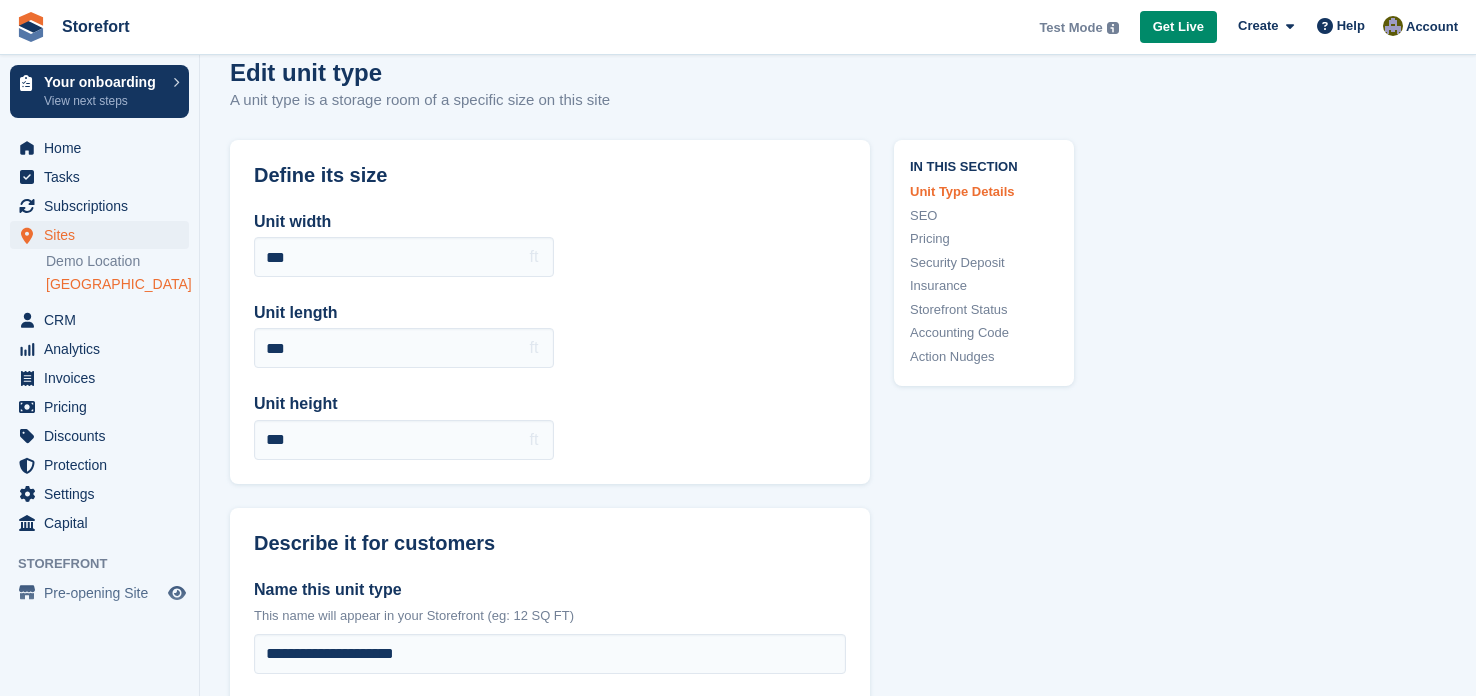 scroll, scrollTop: 0, scrollLeft: 0, axis: both 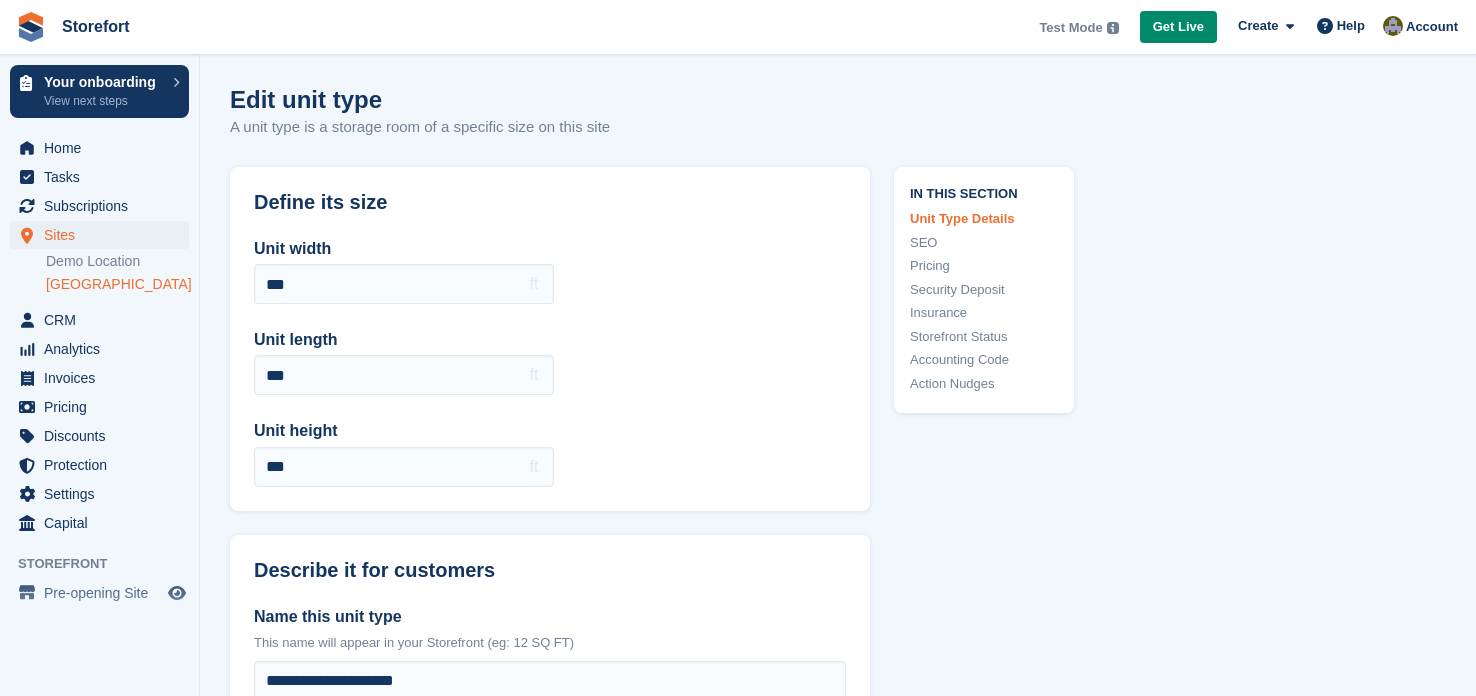 click on "[GEOGRAPHIC_DATA]" at bounding box center (117, 284) 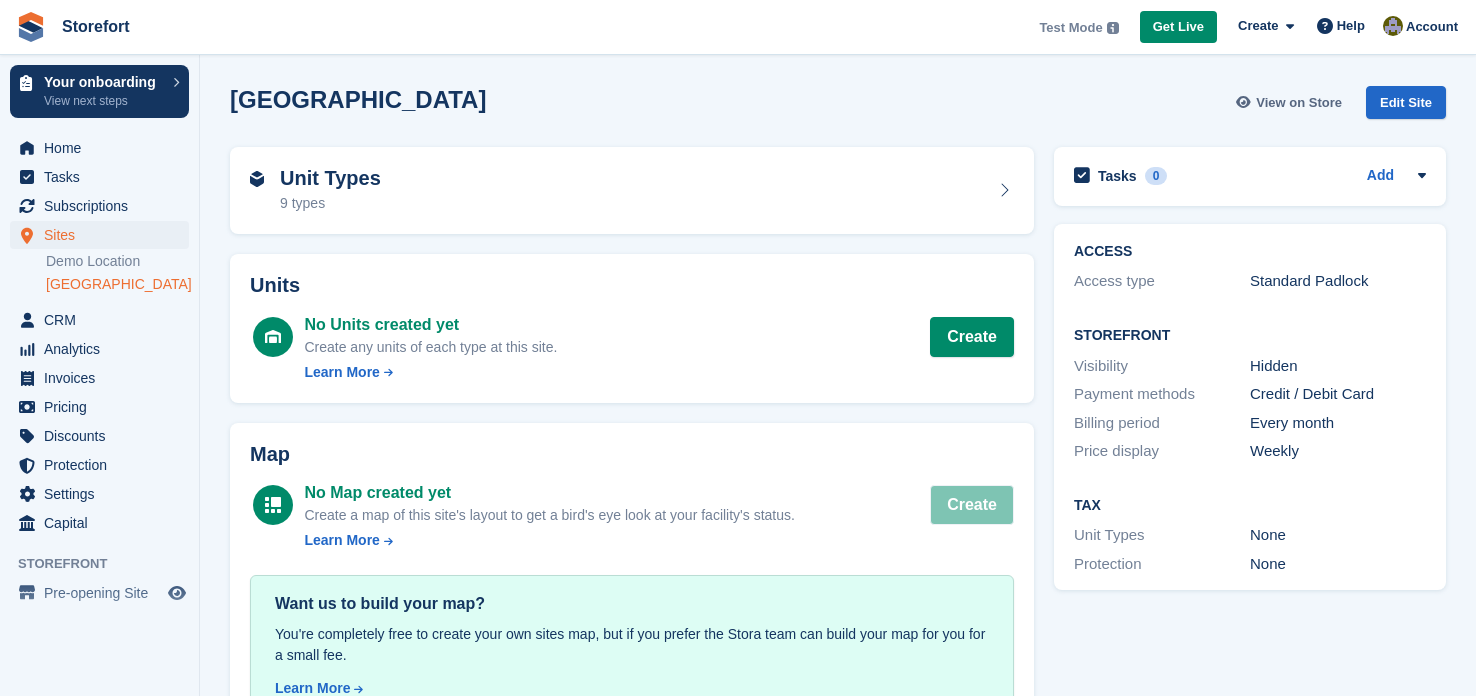 click on "View on Store" at bounding box center (1299, 103) 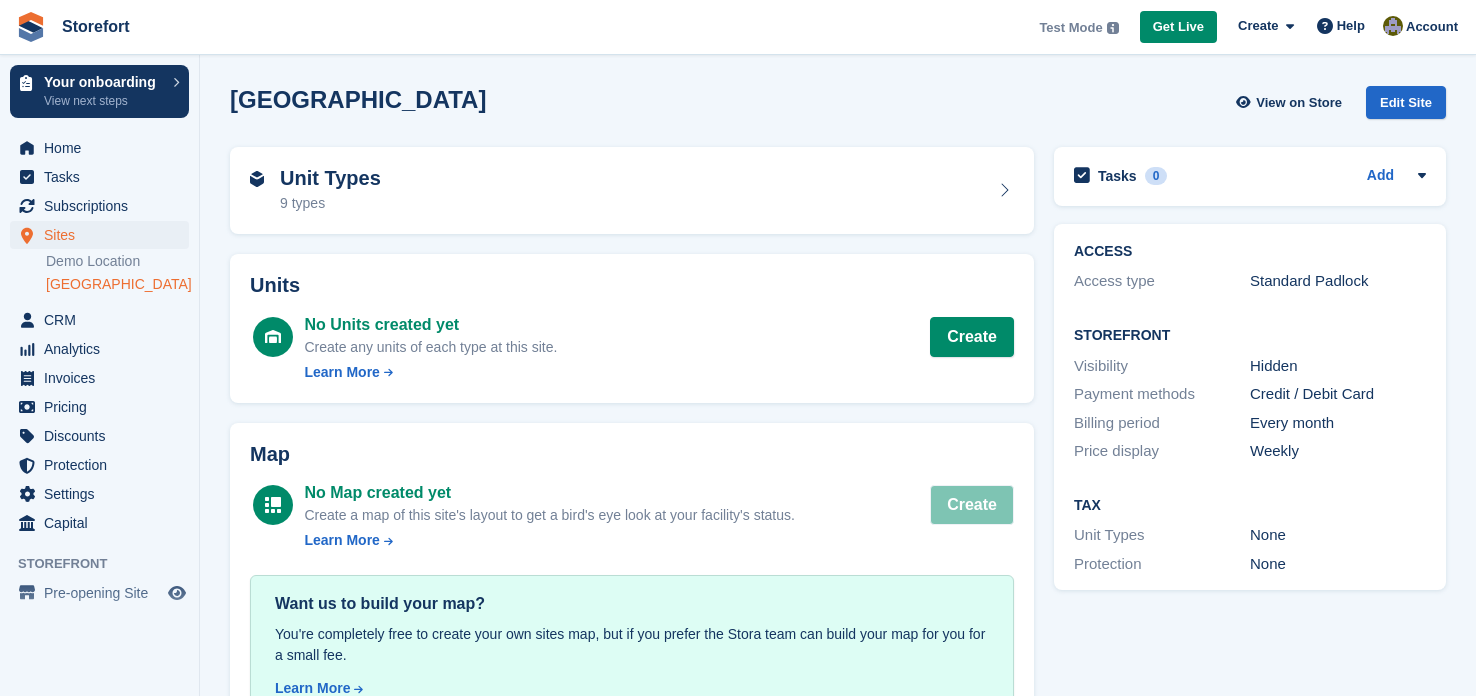 scroll, scrollTop: 0, scrollLeft: 0, axis: both 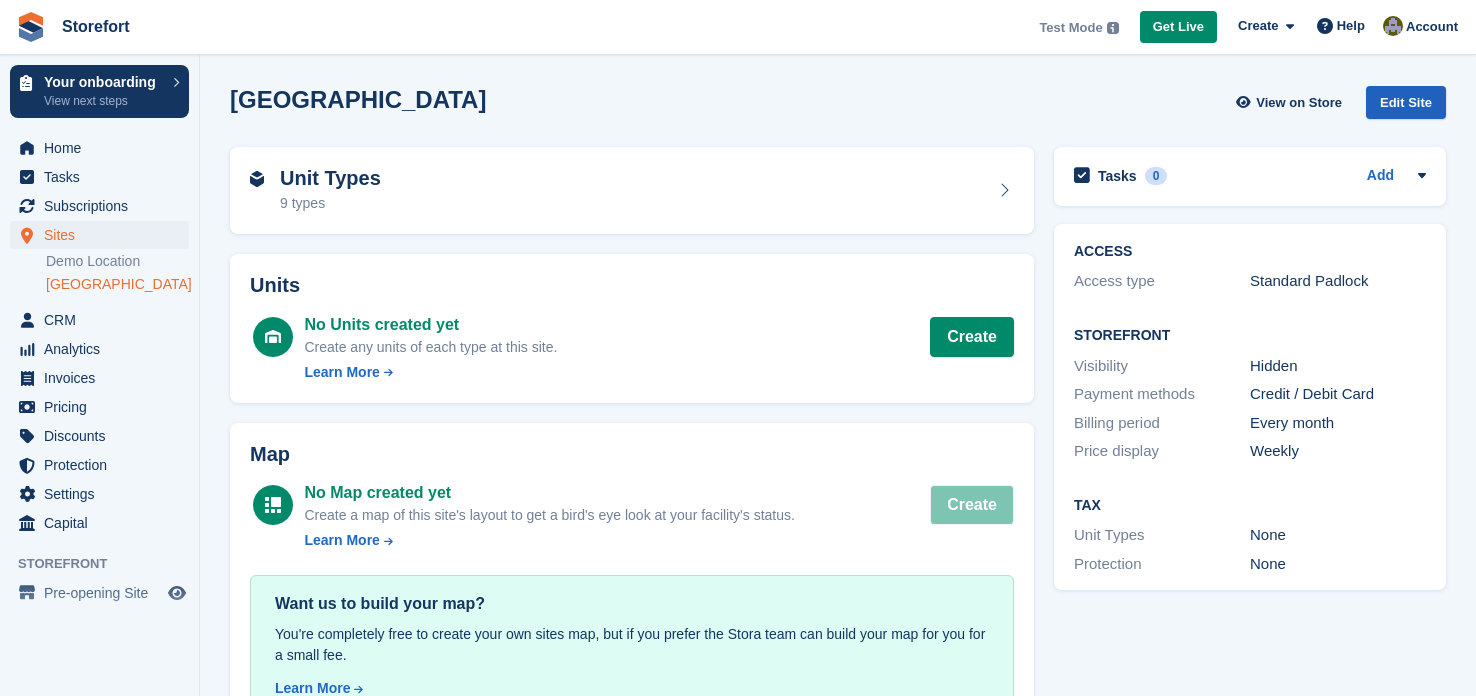click on "Edit Site" at bounding box center (1406, 102) 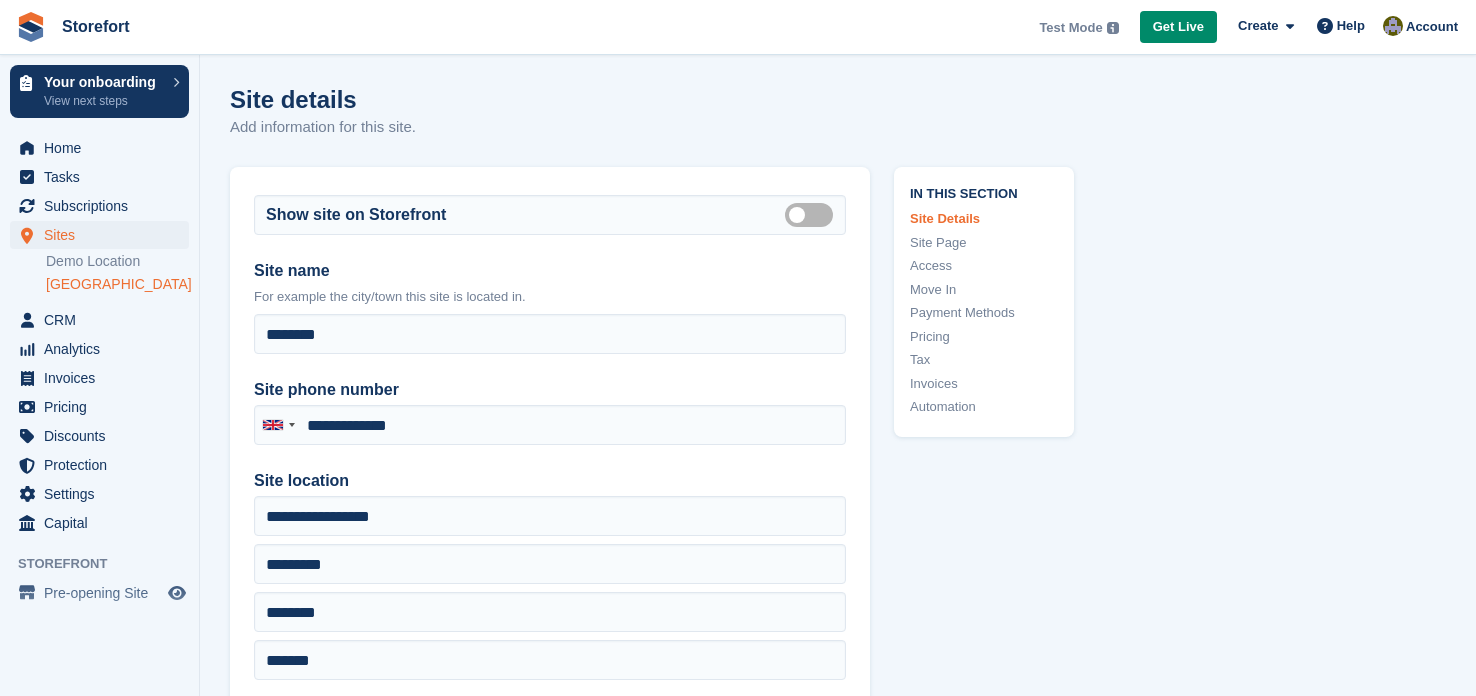 type on "**********" 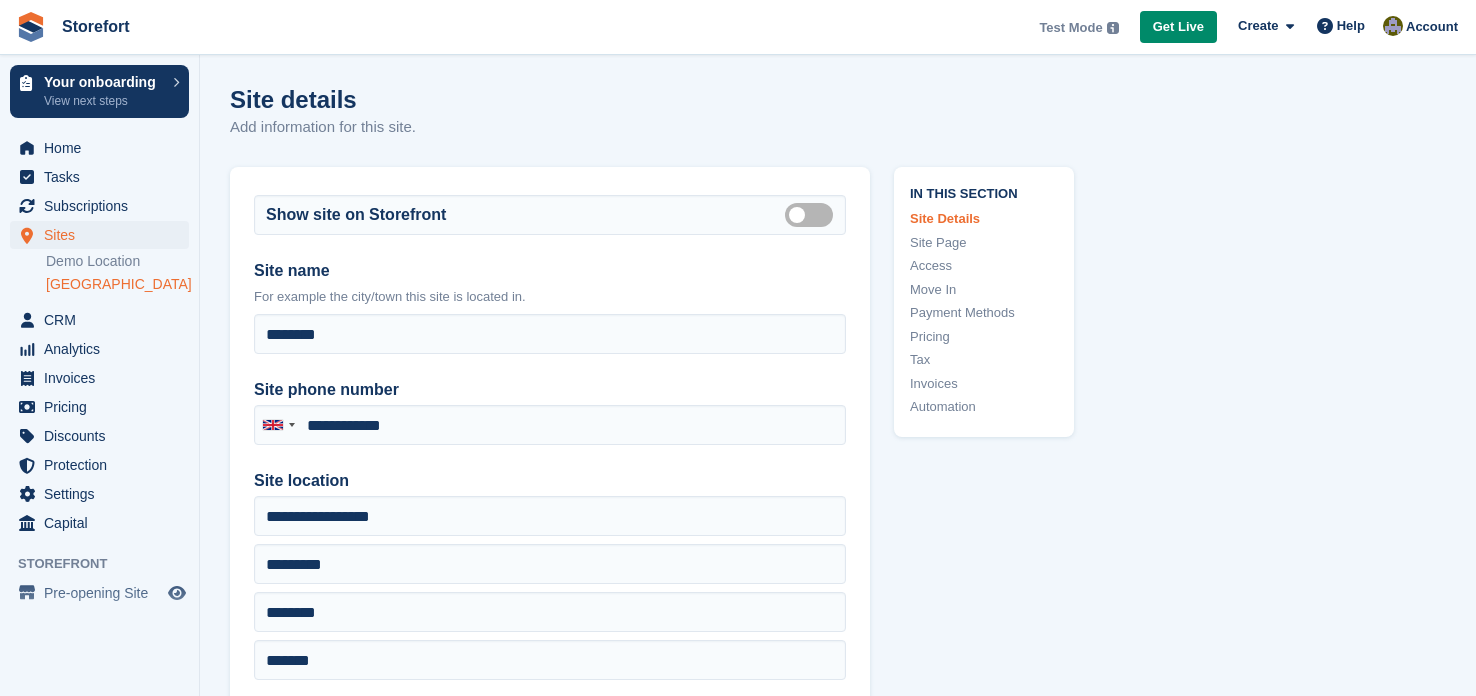 click on "In this section
Site Details
Site Page
Access
Move In
Payment Methods
Pricing
Tax
Invoices
Automation" at bounding box center [972, 4360] 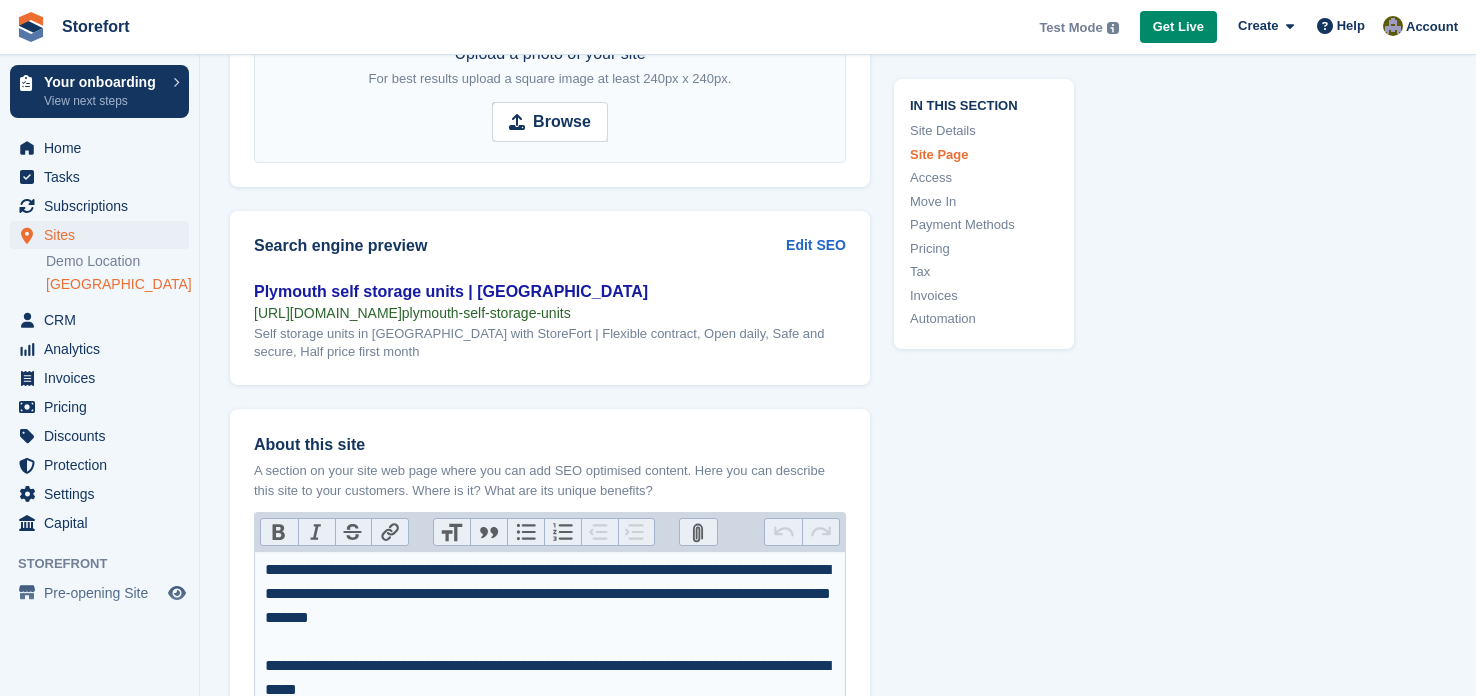 scroll, scrollTop: 2656, scrollLeft: 0, axis: vertical 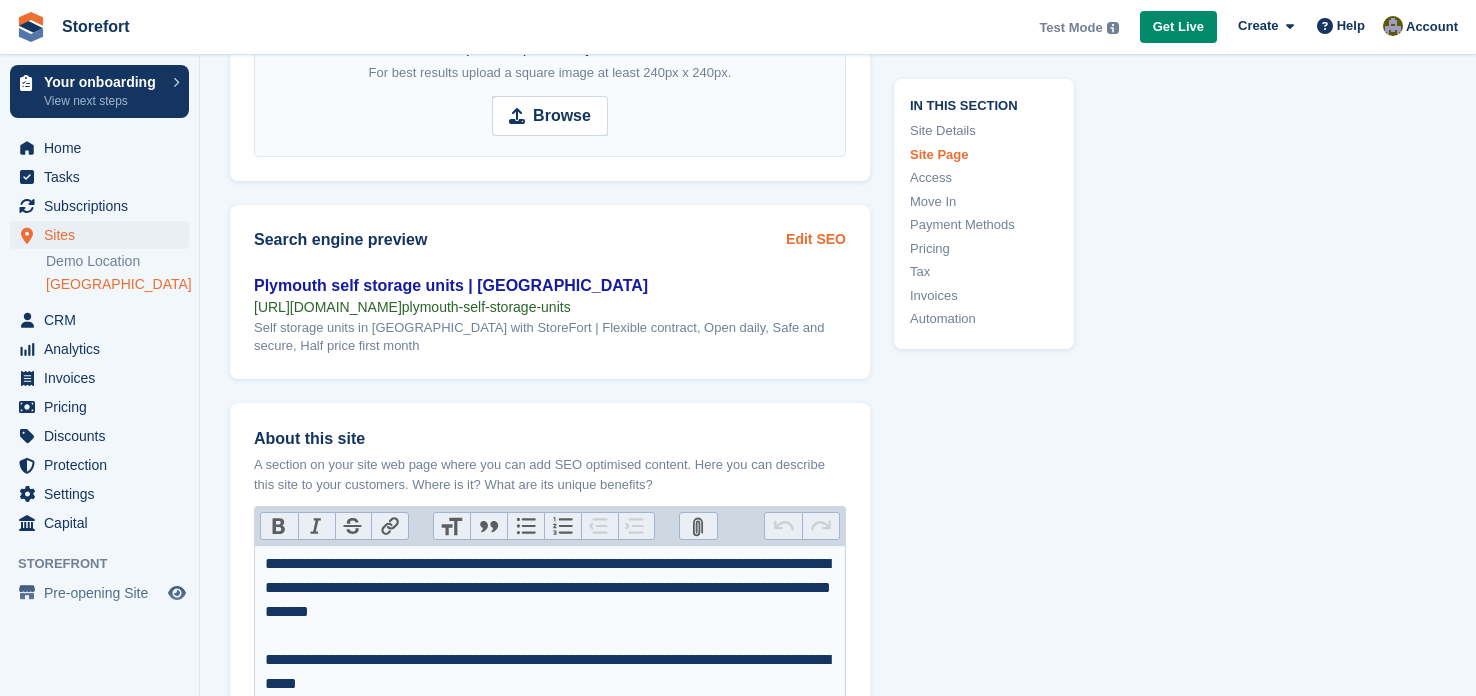 click on "Edit SEO" at bounding box center [816, 239] 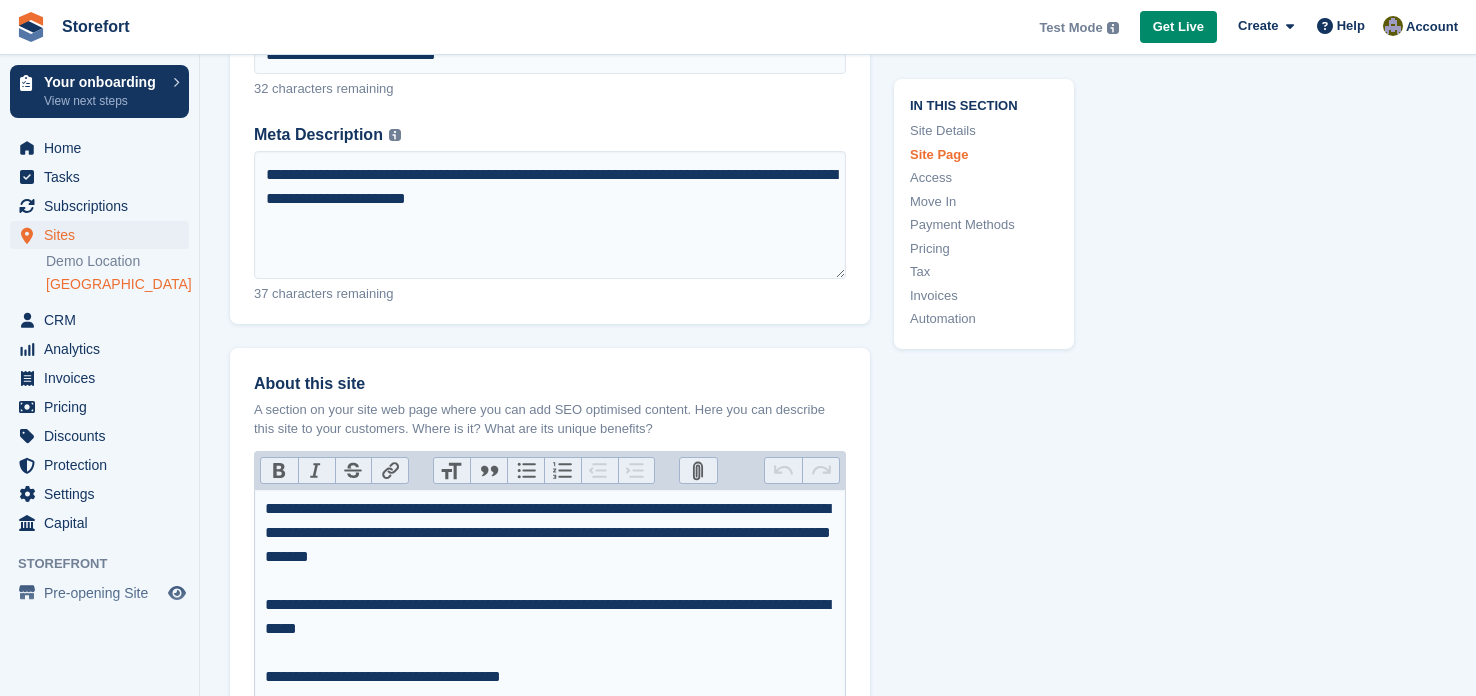 scroll, scrollTop: 3282, scrollLeft: 0, axis: vertical 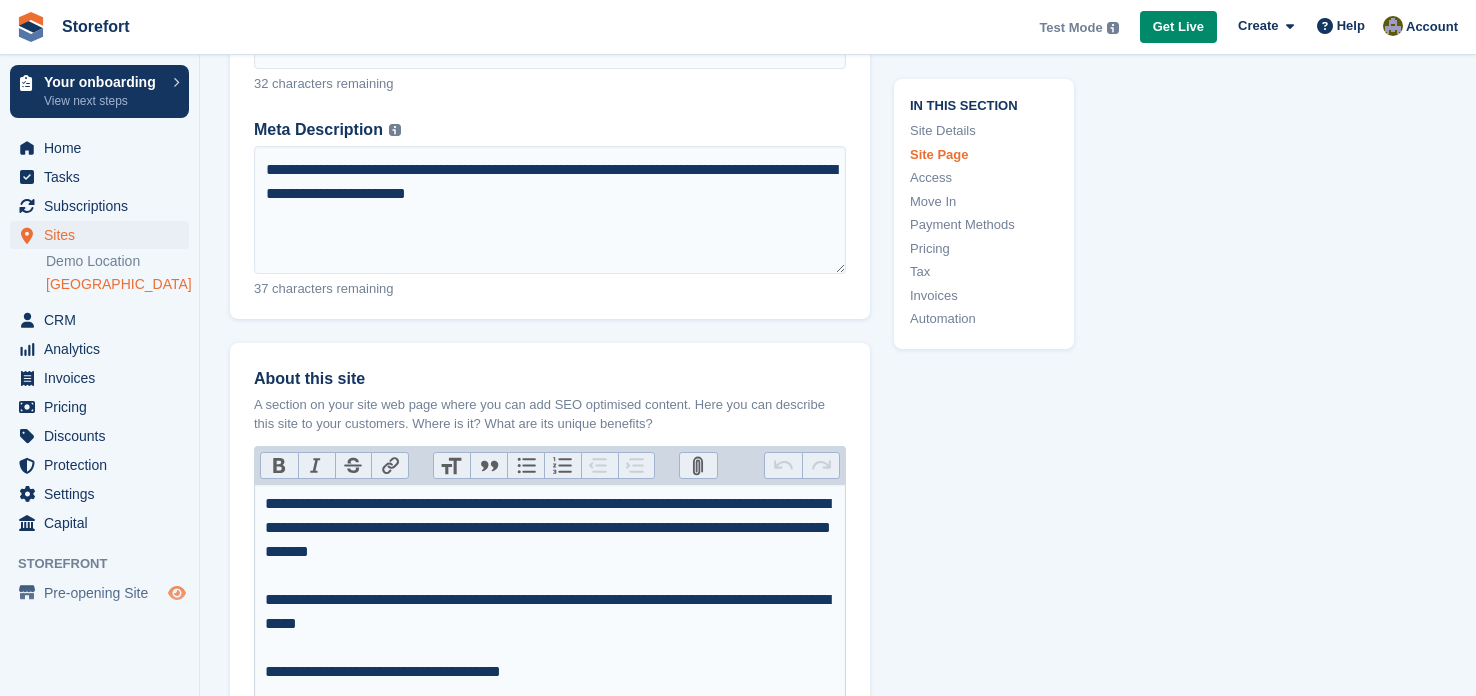 click at bounding box center (177, 593) 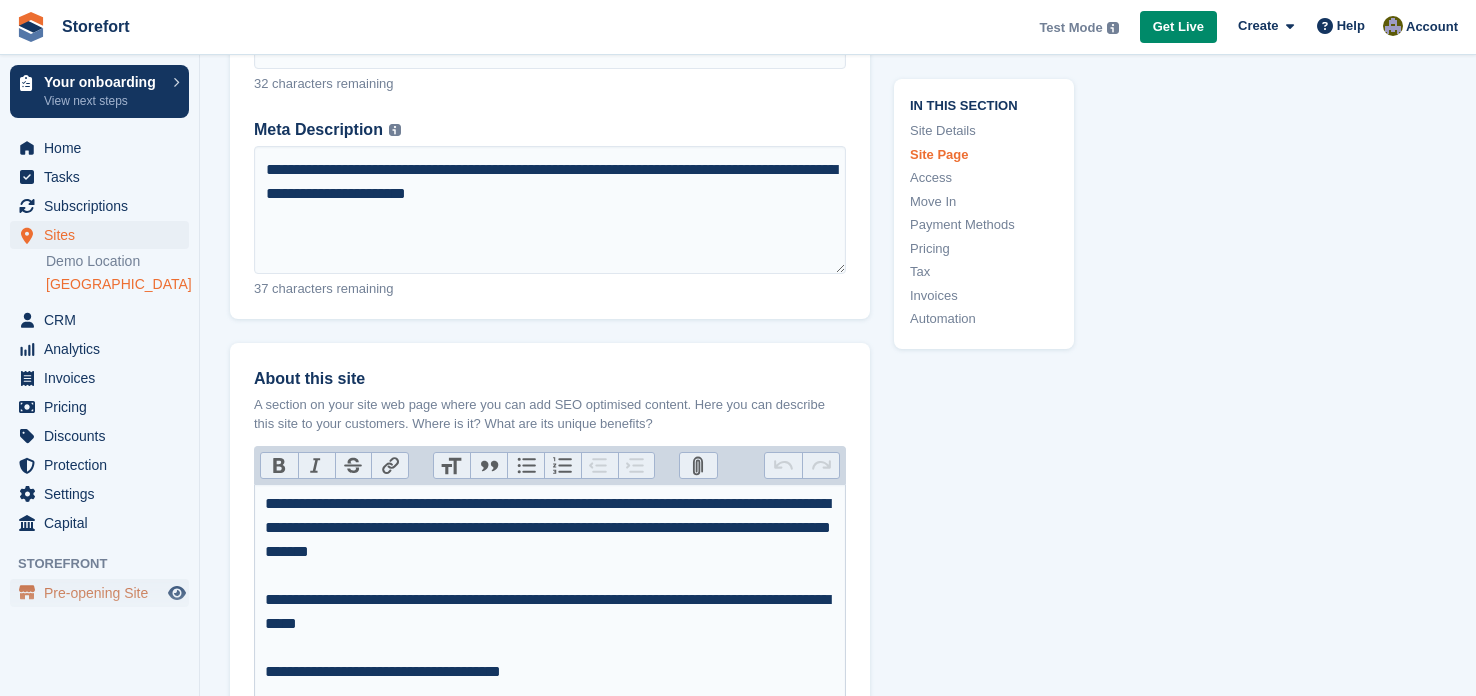 click on "Pre-opening Site" at bounding box center [104, 593] 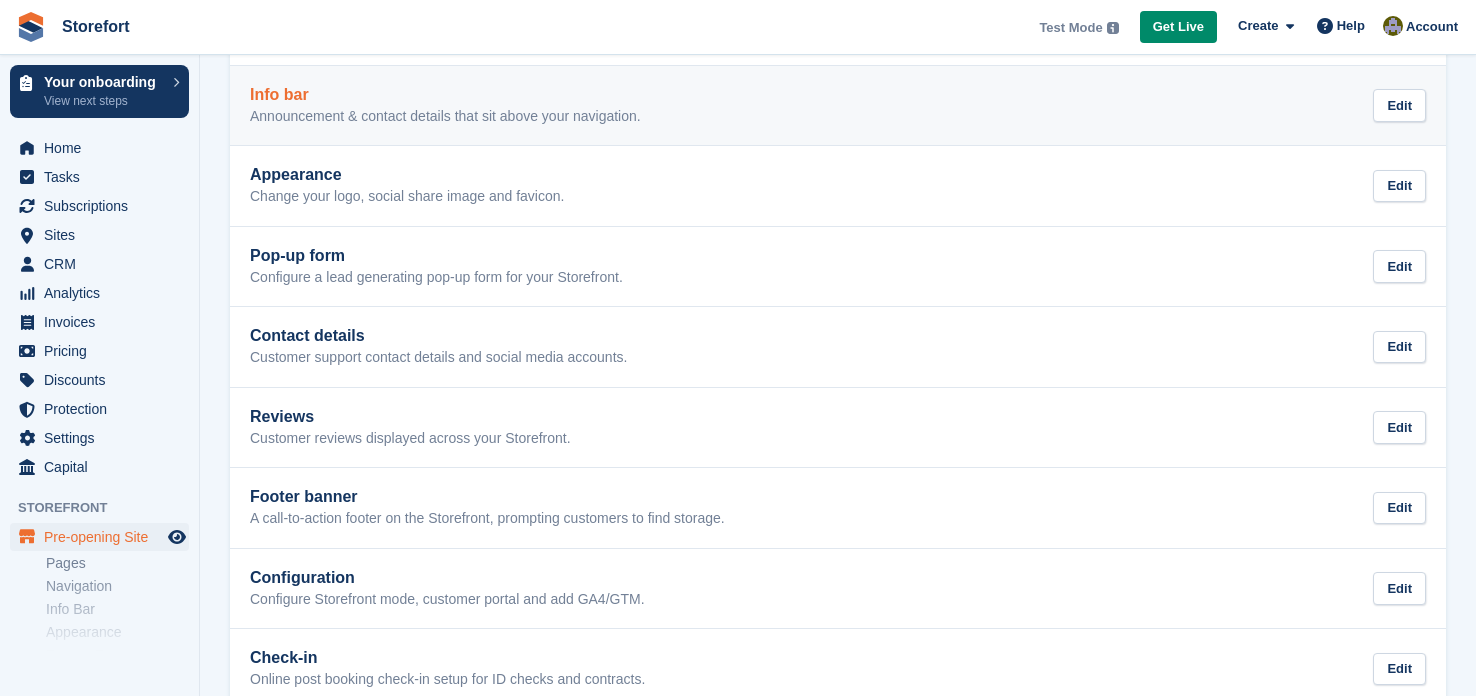 scroll, scrollTop: 268, scrollLeft: 0, axis: vertical 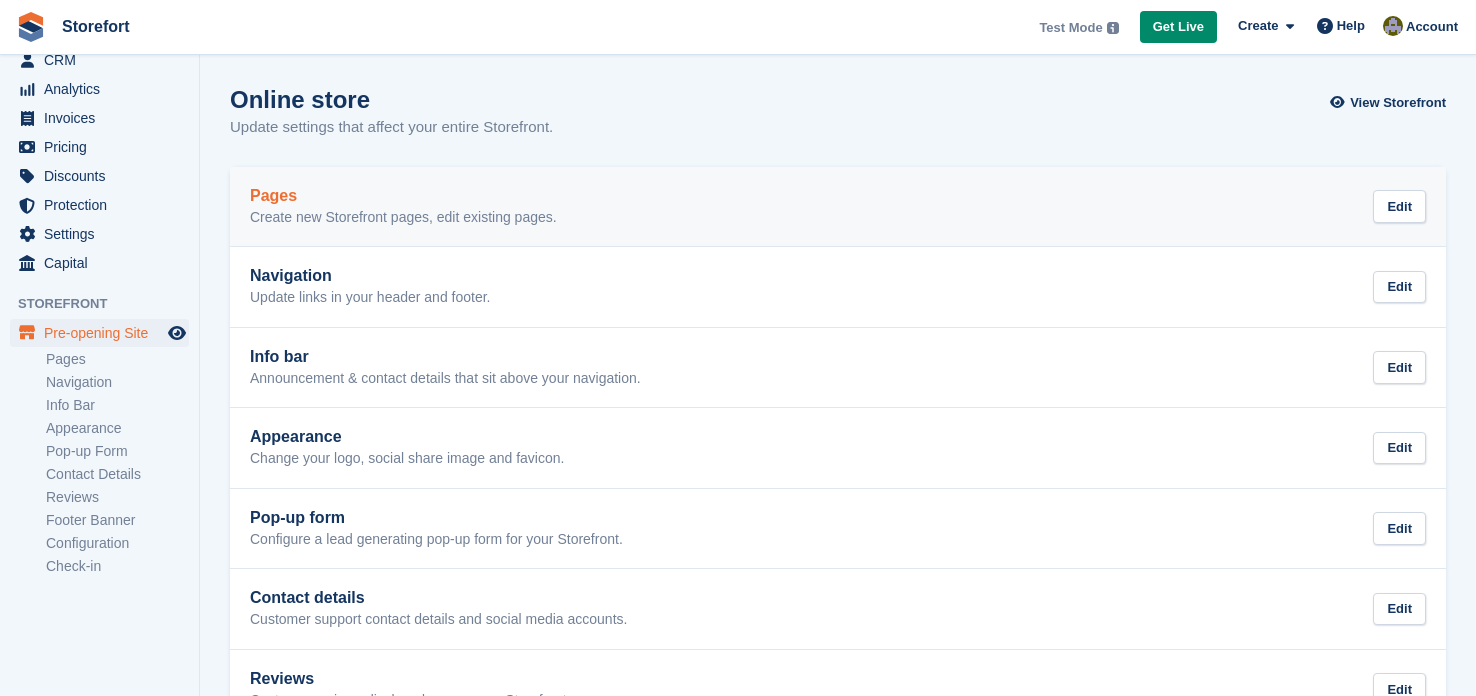 click on "Pages
Create new Storefront pages, edit existing pages.
Edit" at bounding box center (838, 207) 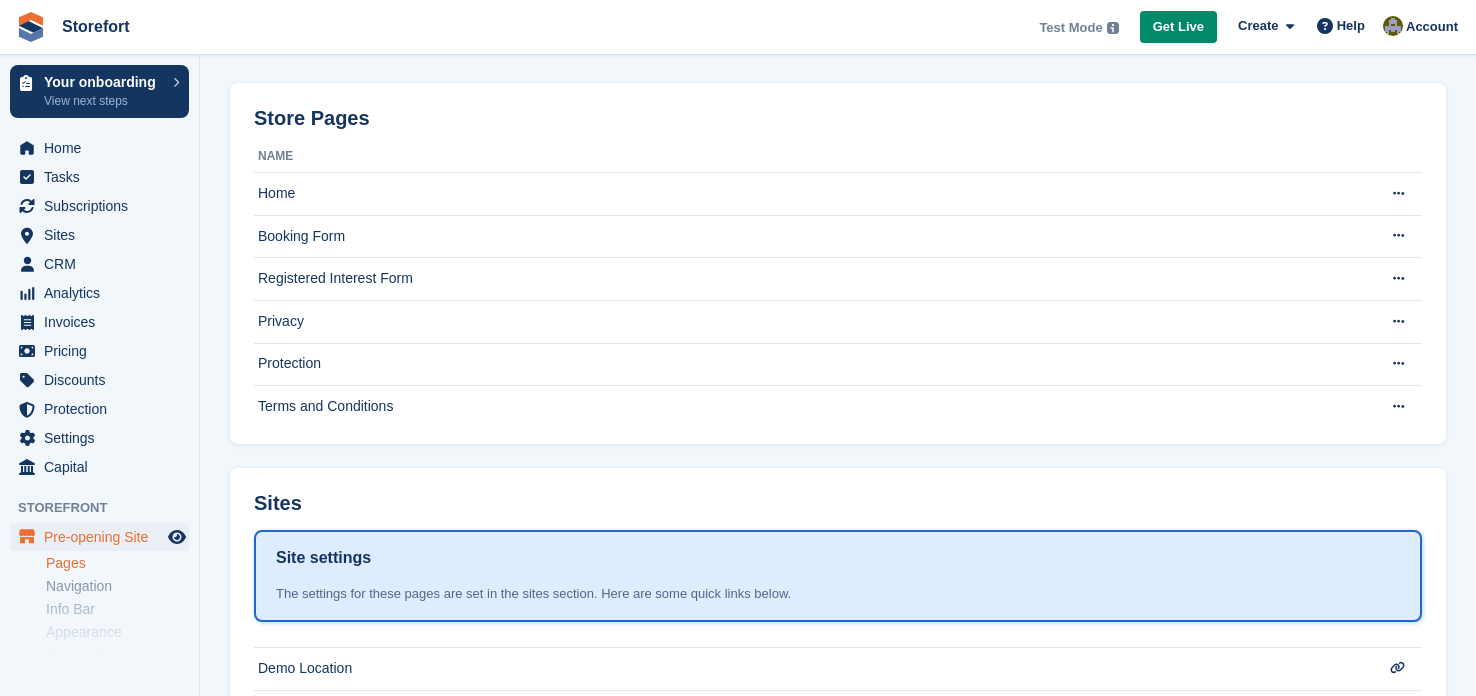 scroll, scrollTop: 0, scrollLeft: 0, axis: both 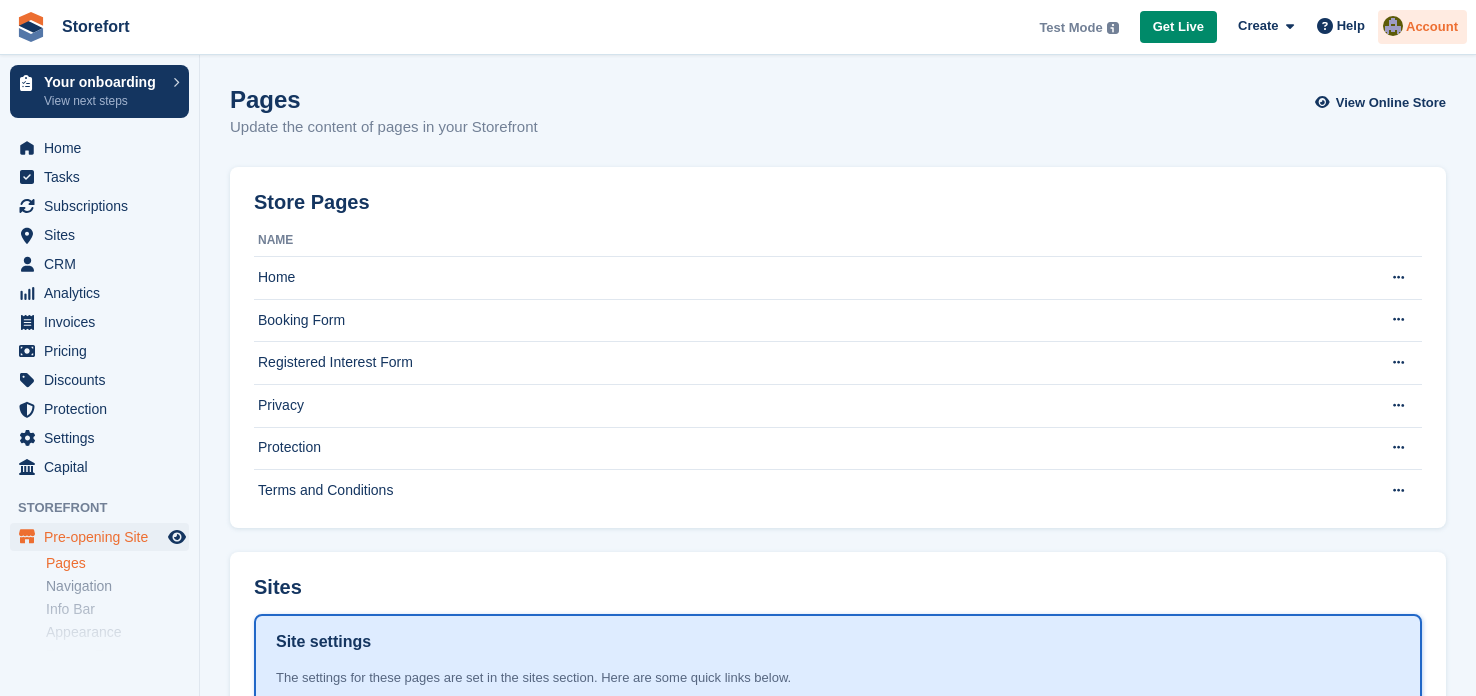 click on "Account" at bounding box center (1432, 27) 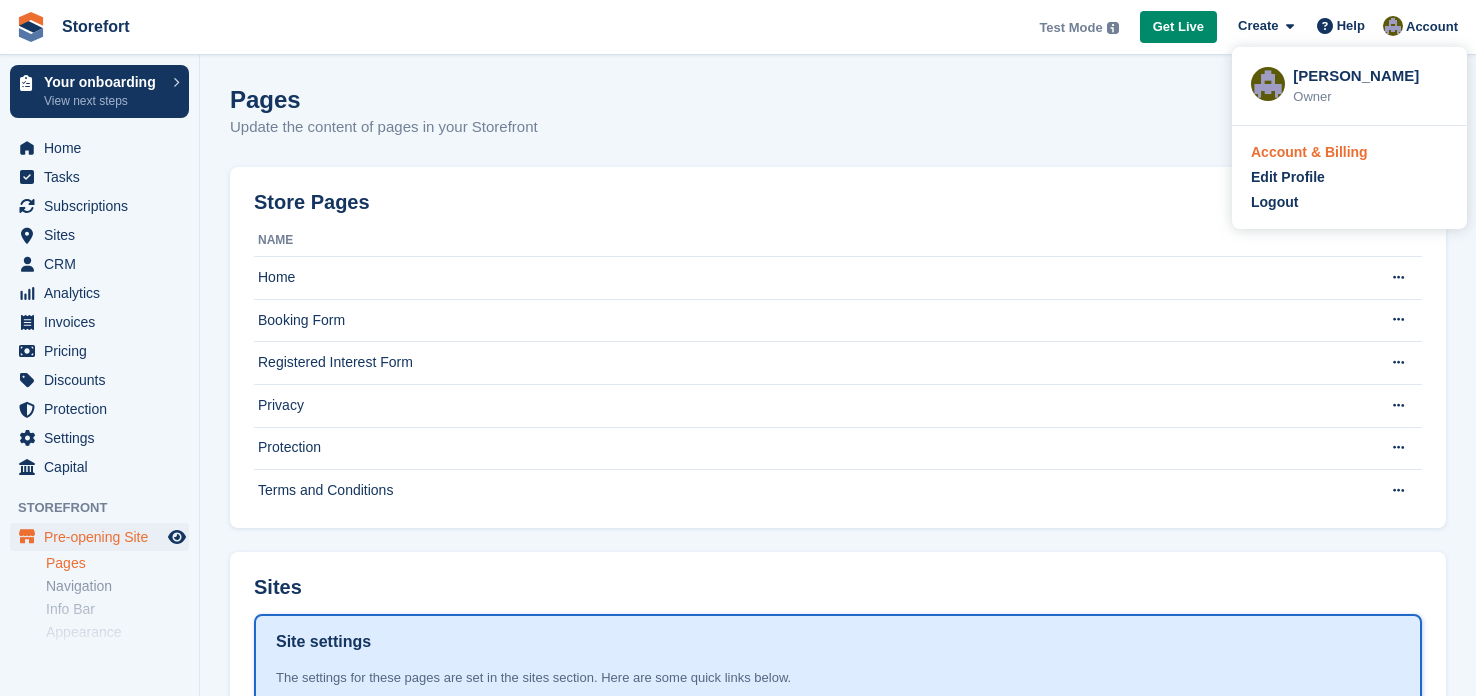 click on "Account & Billing" at bounding box center (1309, 152) 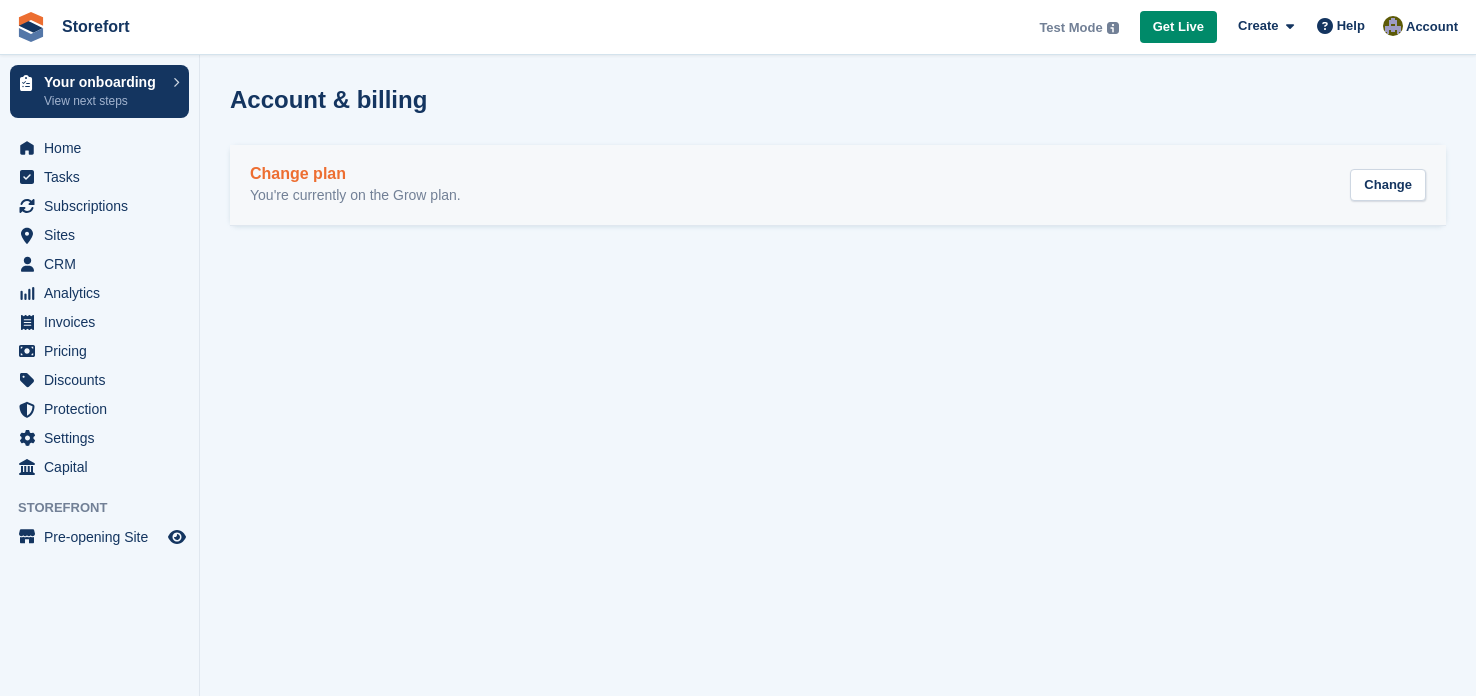 click on "Change plan
You're currently on the Grow plan.
Change" at bounding box center (838, 185) 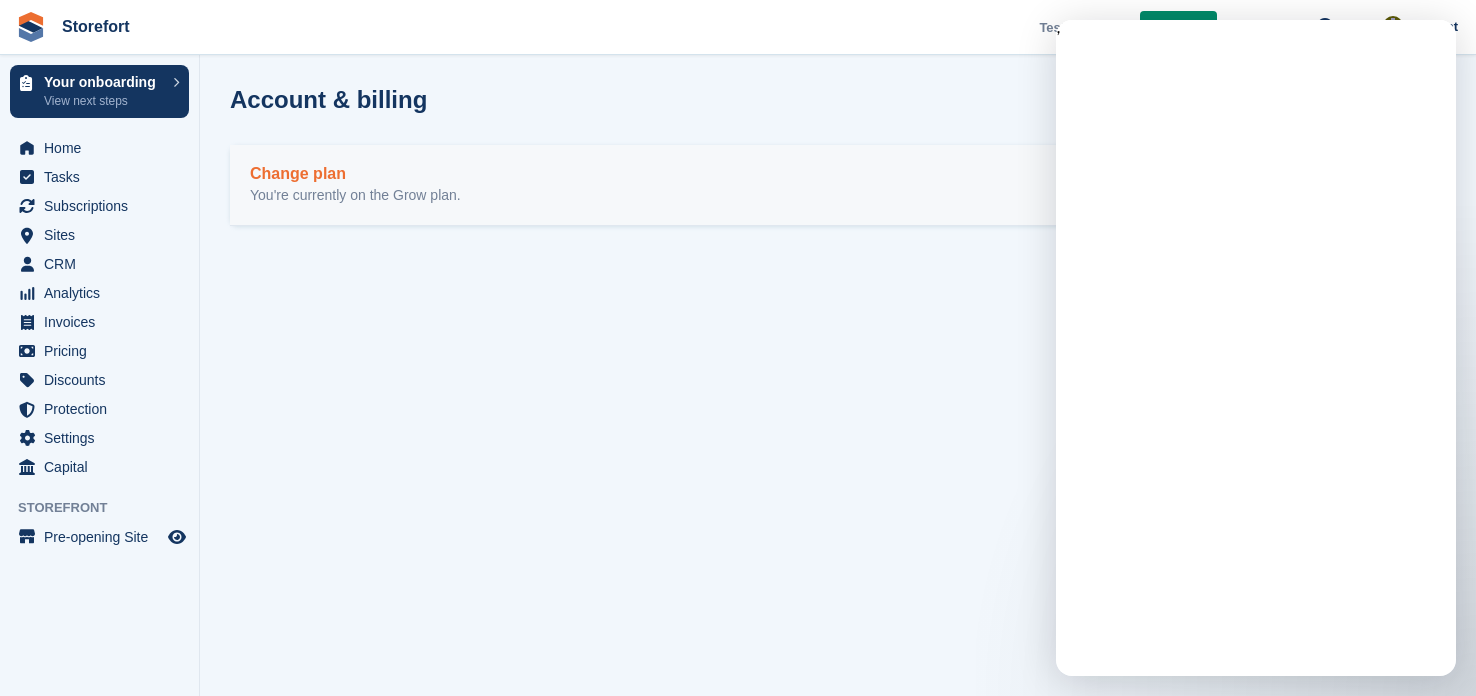 scroll, scrollTop: 0, scrollLeft: 0, axis: both 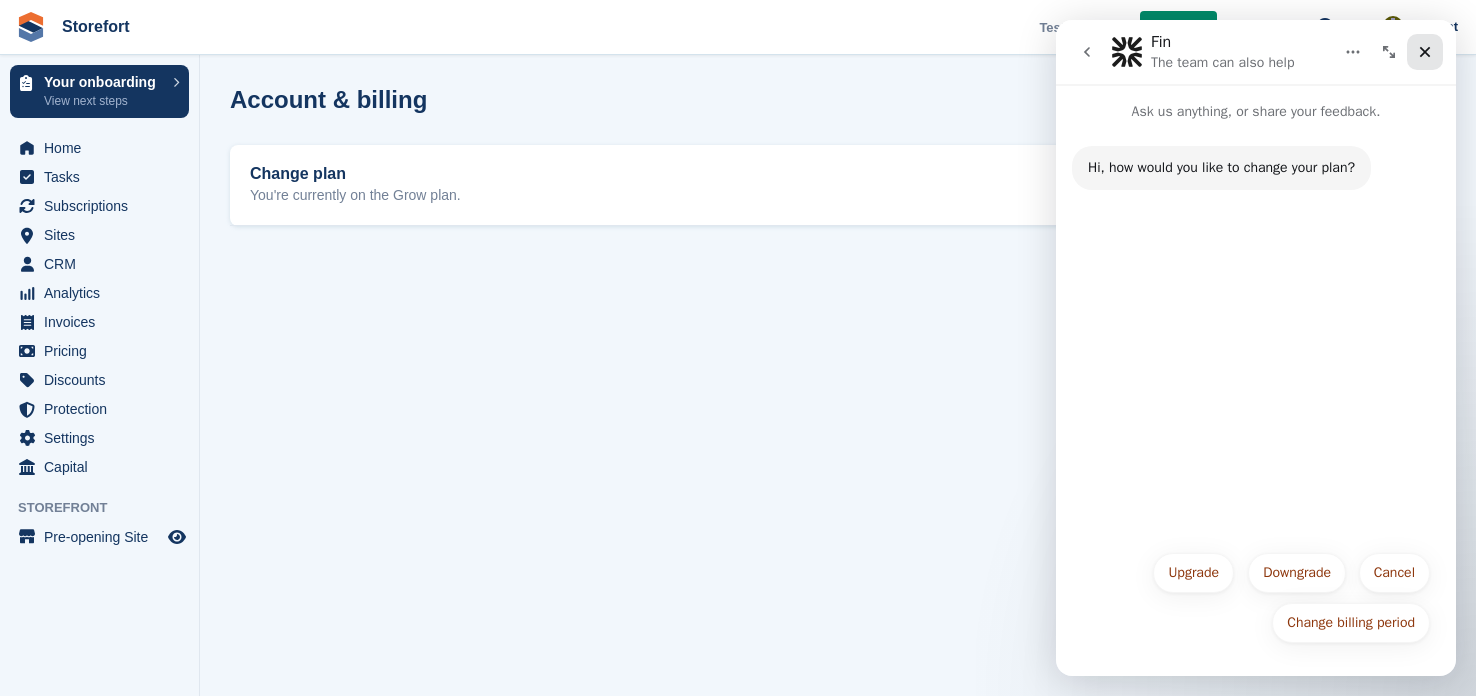 click at bounding box center (1425, 52) 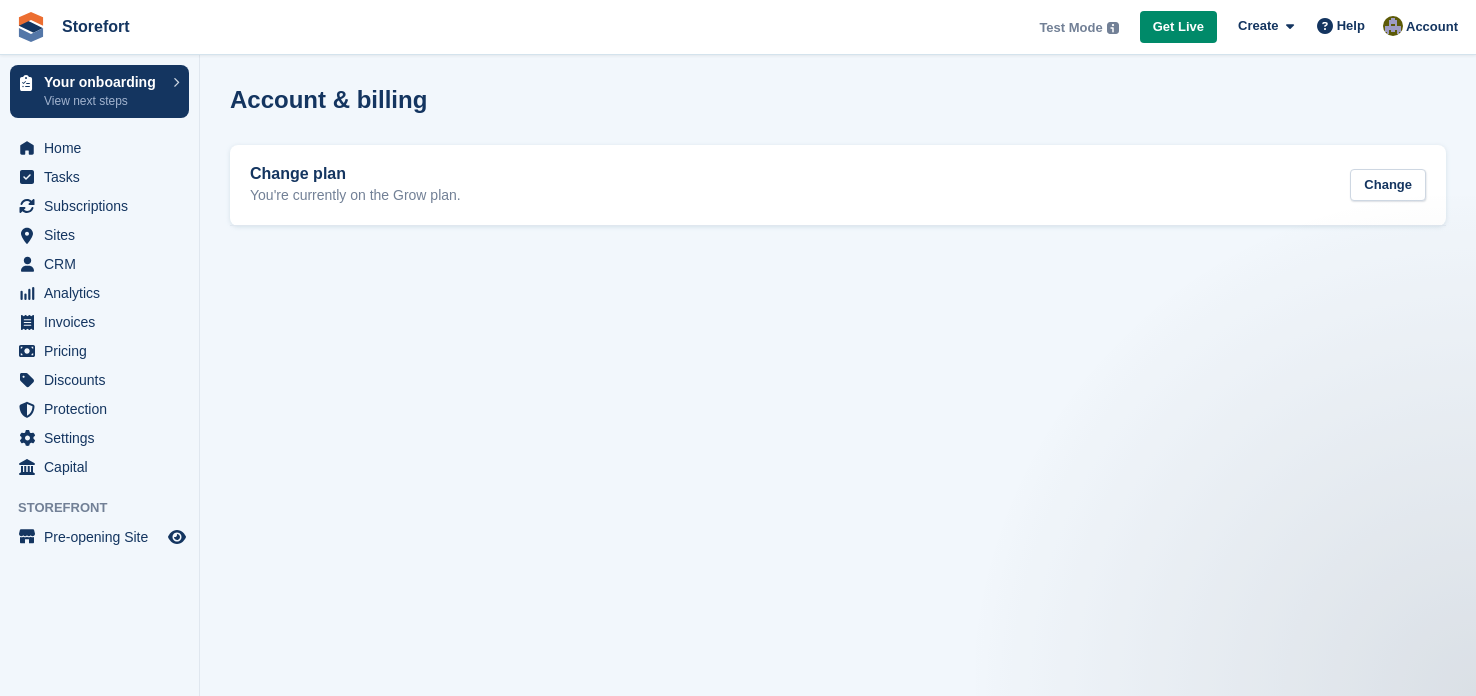 scroll, scrollTop: 0, scrollLeft: 0, axis: both 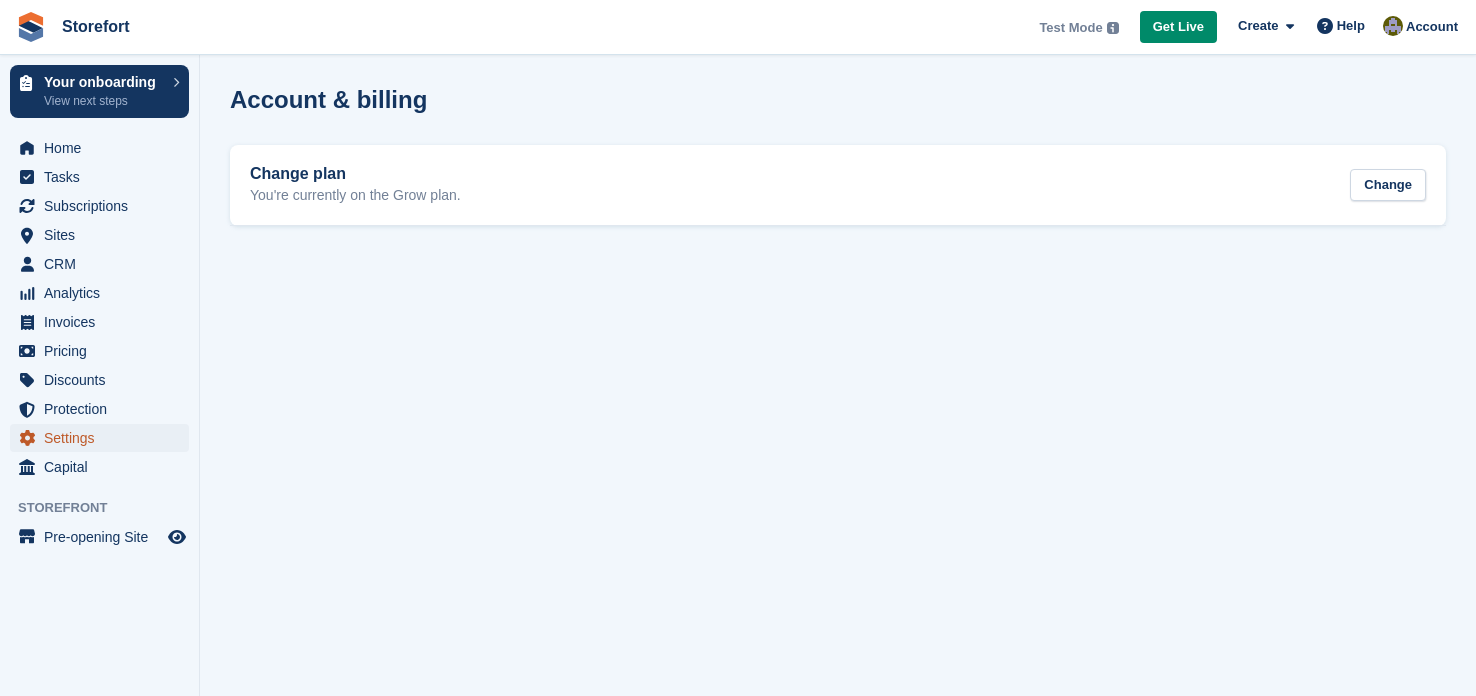 click on "Settings" at bounding box center (104, 438) 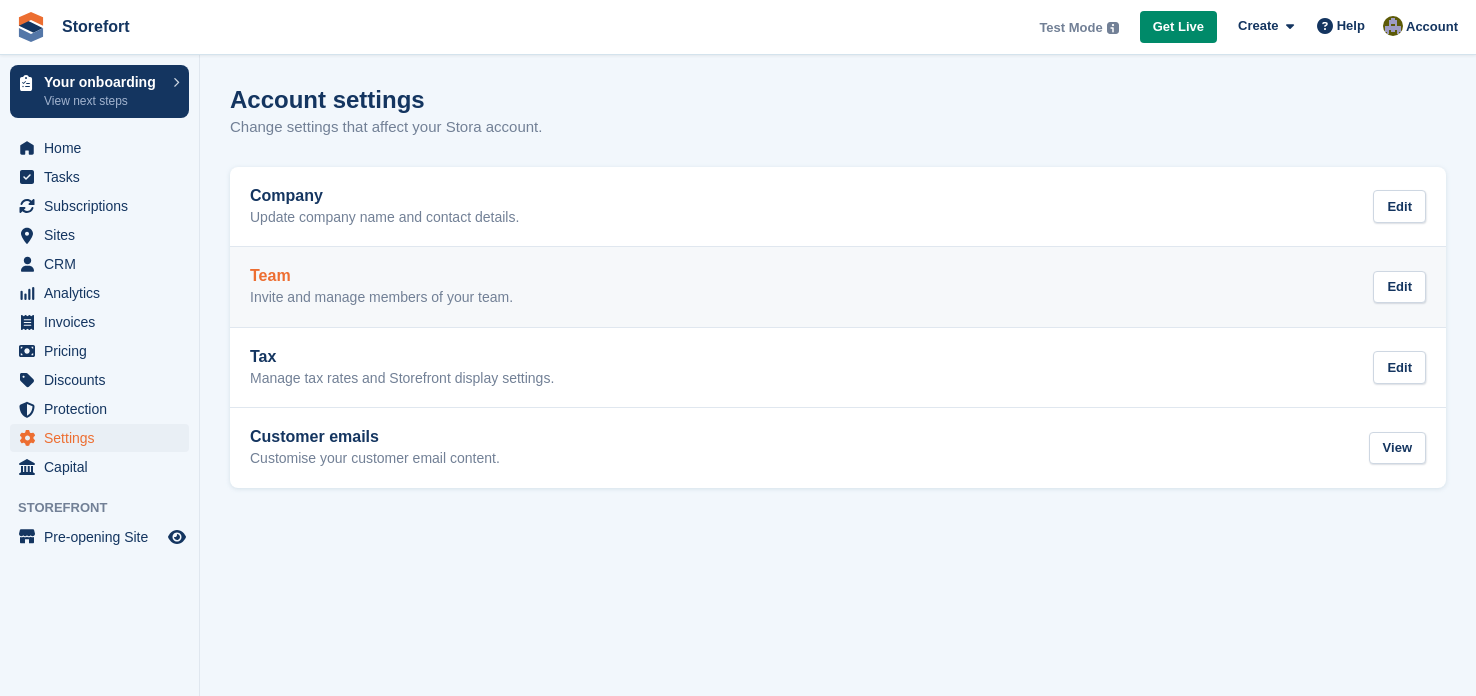 click on "Team" at bounding box center (381, 276) 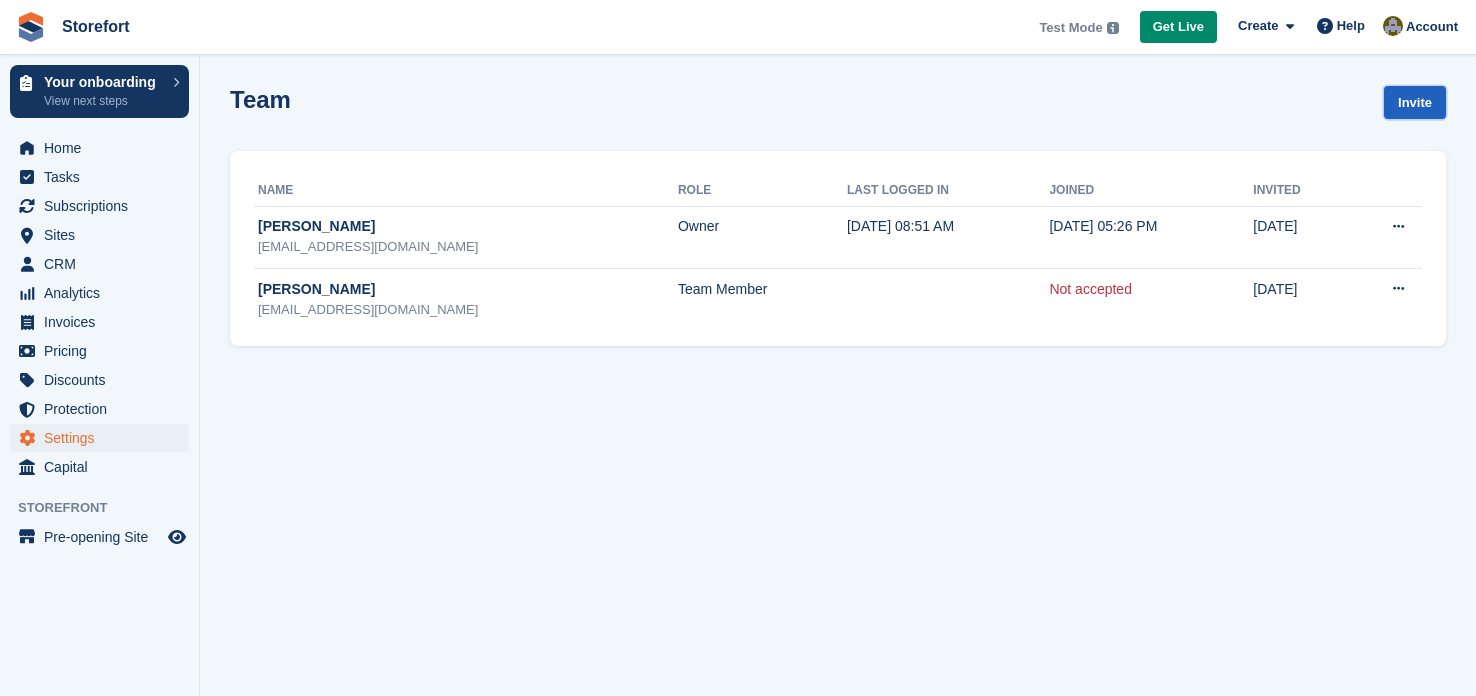 click on "Invite" at bounding box center (1415, 102) 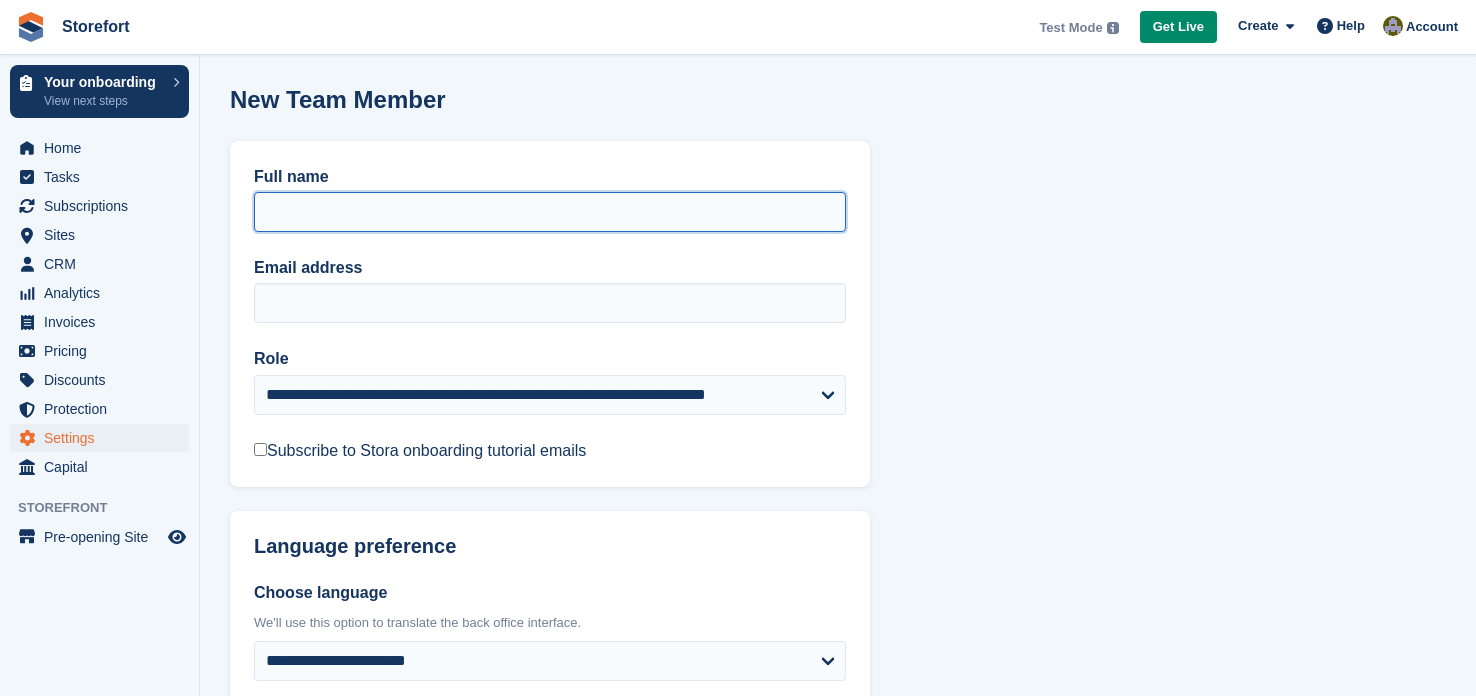 click on "Full name" at bounding box center (550, 212) 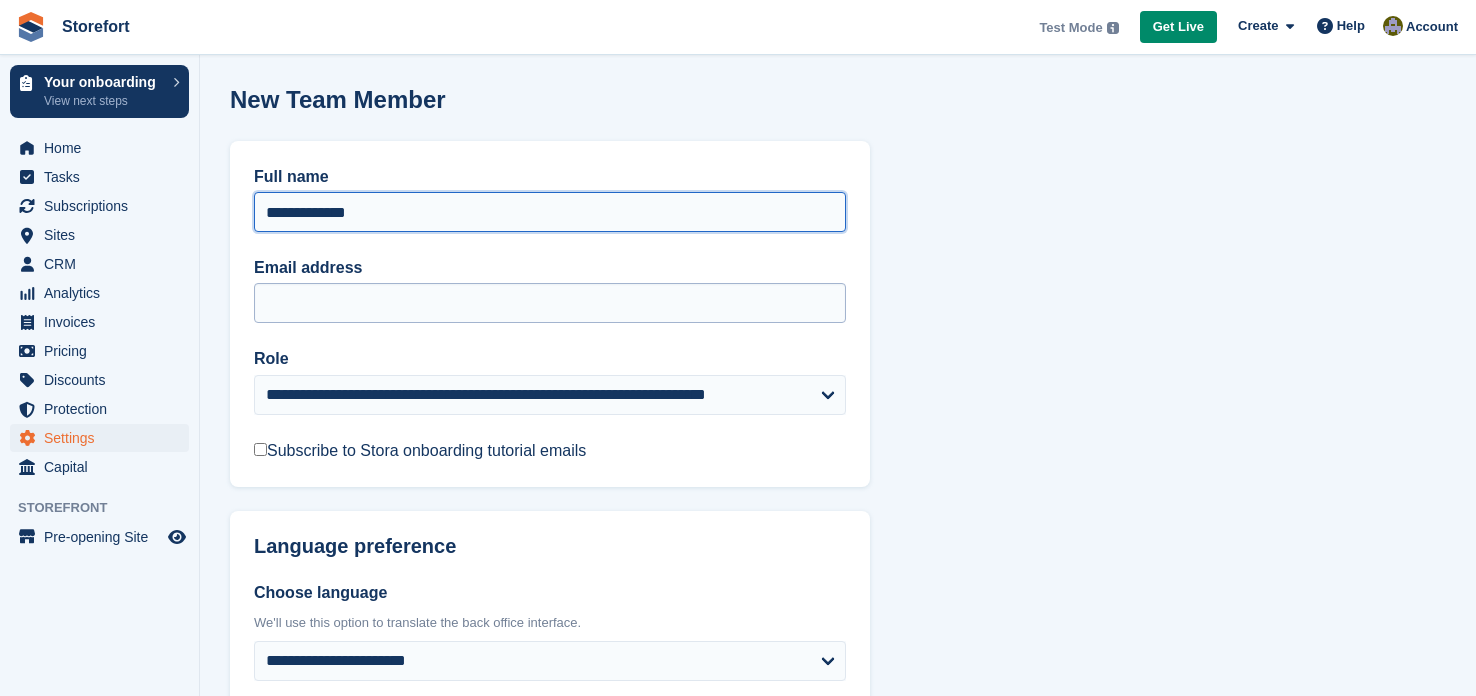 type on "**********" 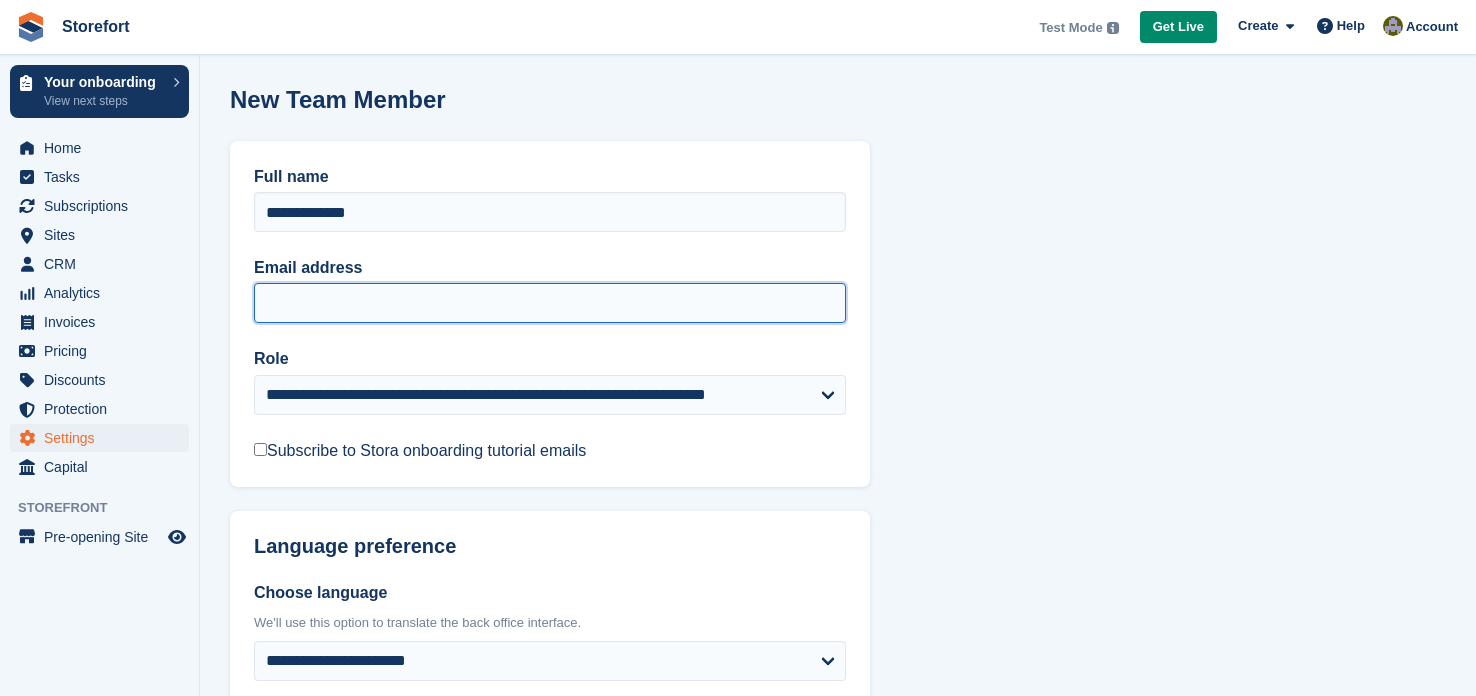 click on "Email address" at bounding box center (550, 303) 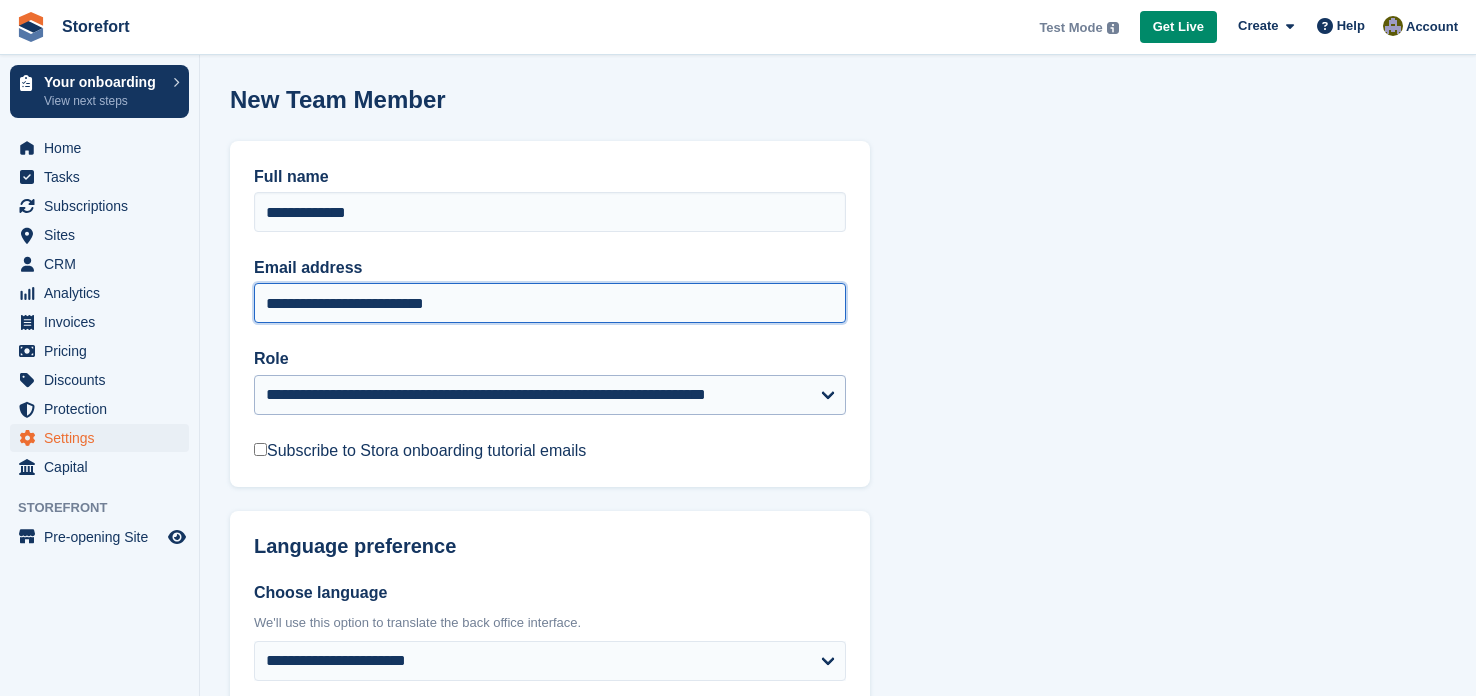 type on "**********" 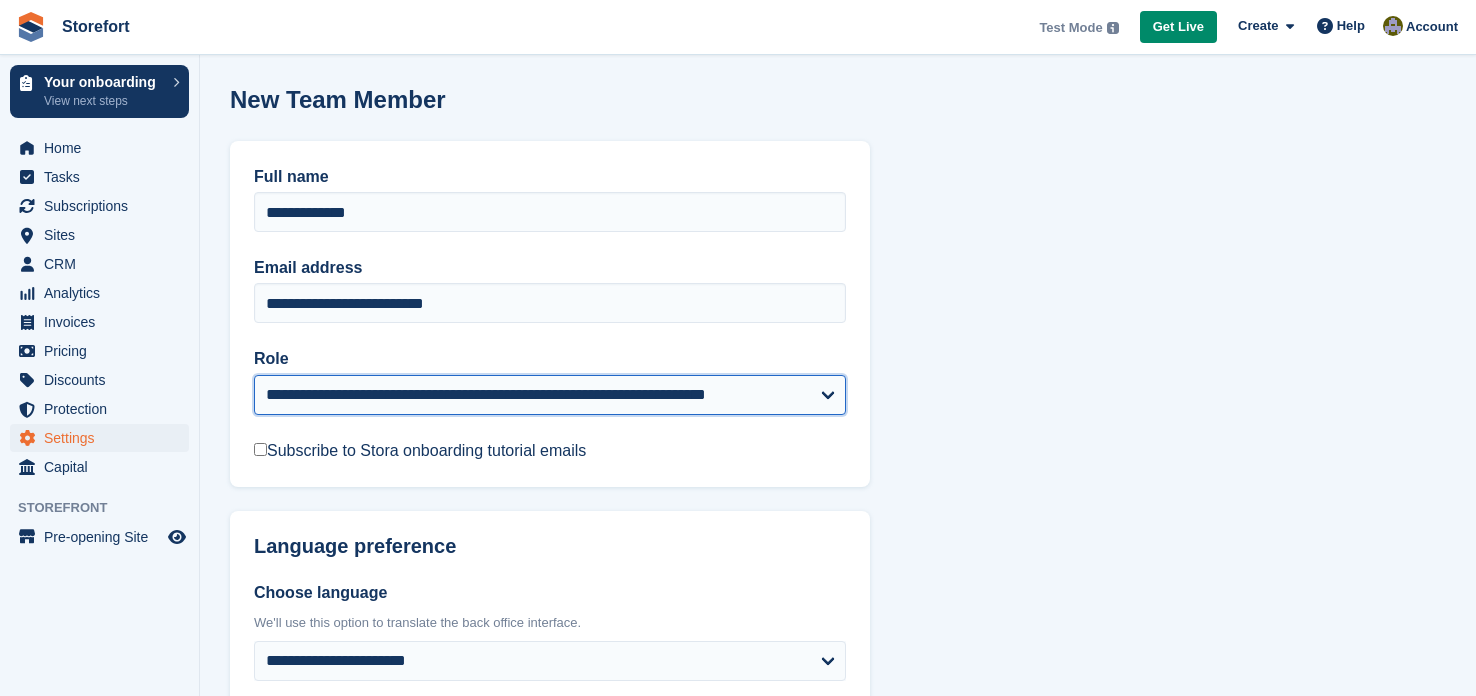 click on "**********" at bounding box center (550, 395) 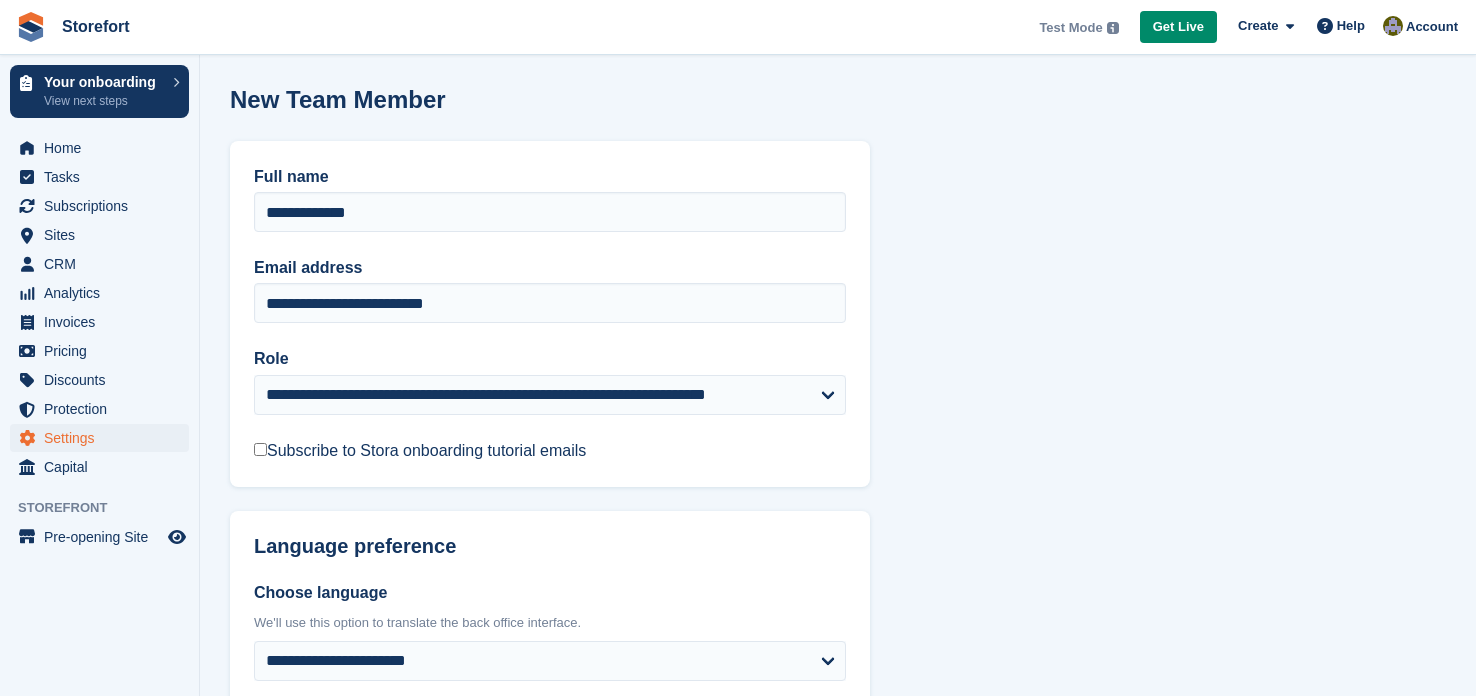 click on "**********" at bounding box center (550, 314) 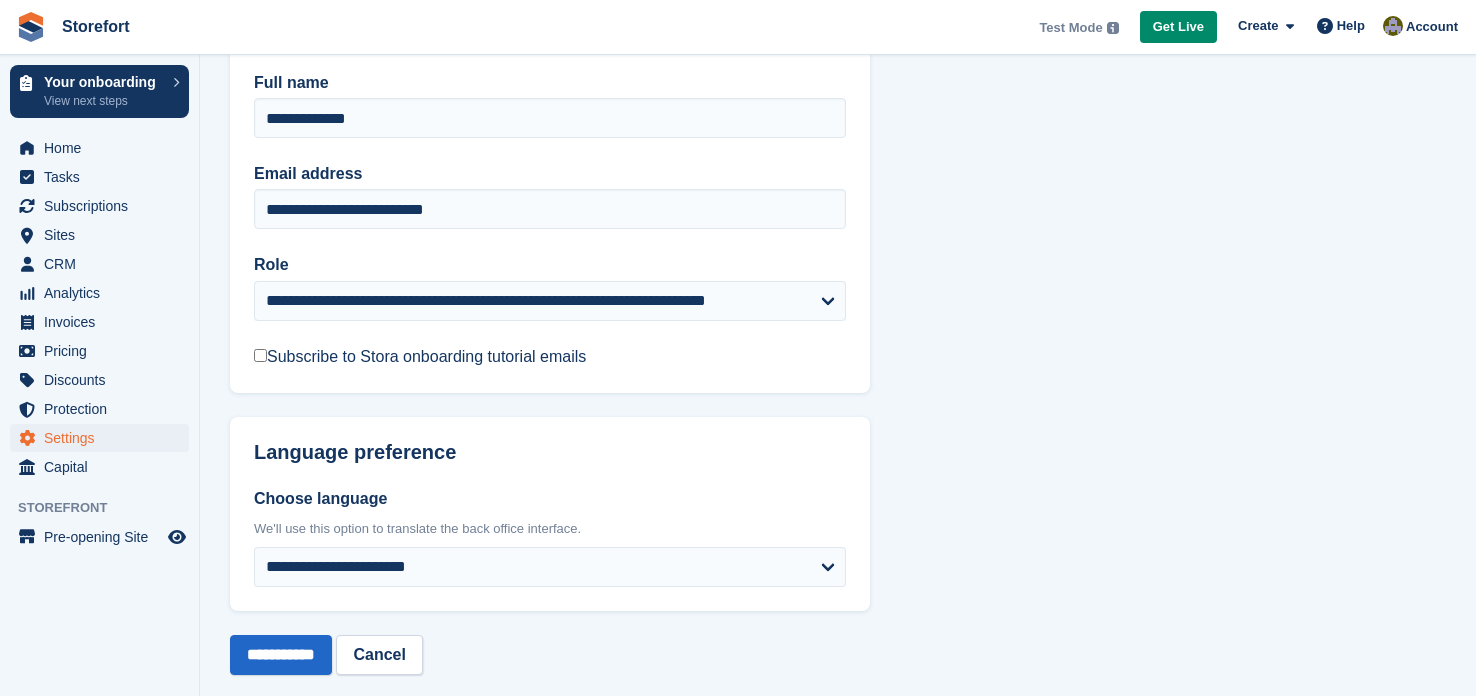 scroll, scrollTop: 126, scrollLeft: 0, axis: vertical 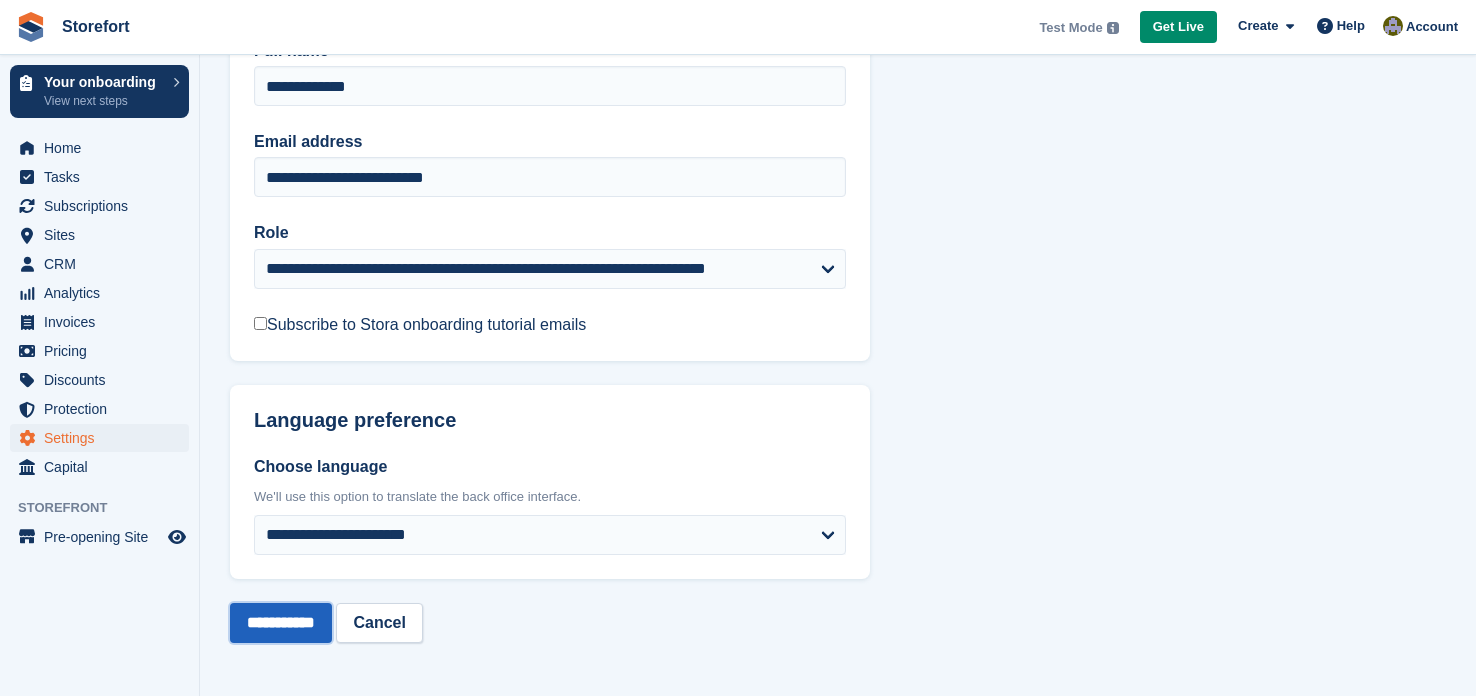 click on "**********" at bounding box center [281, 623] 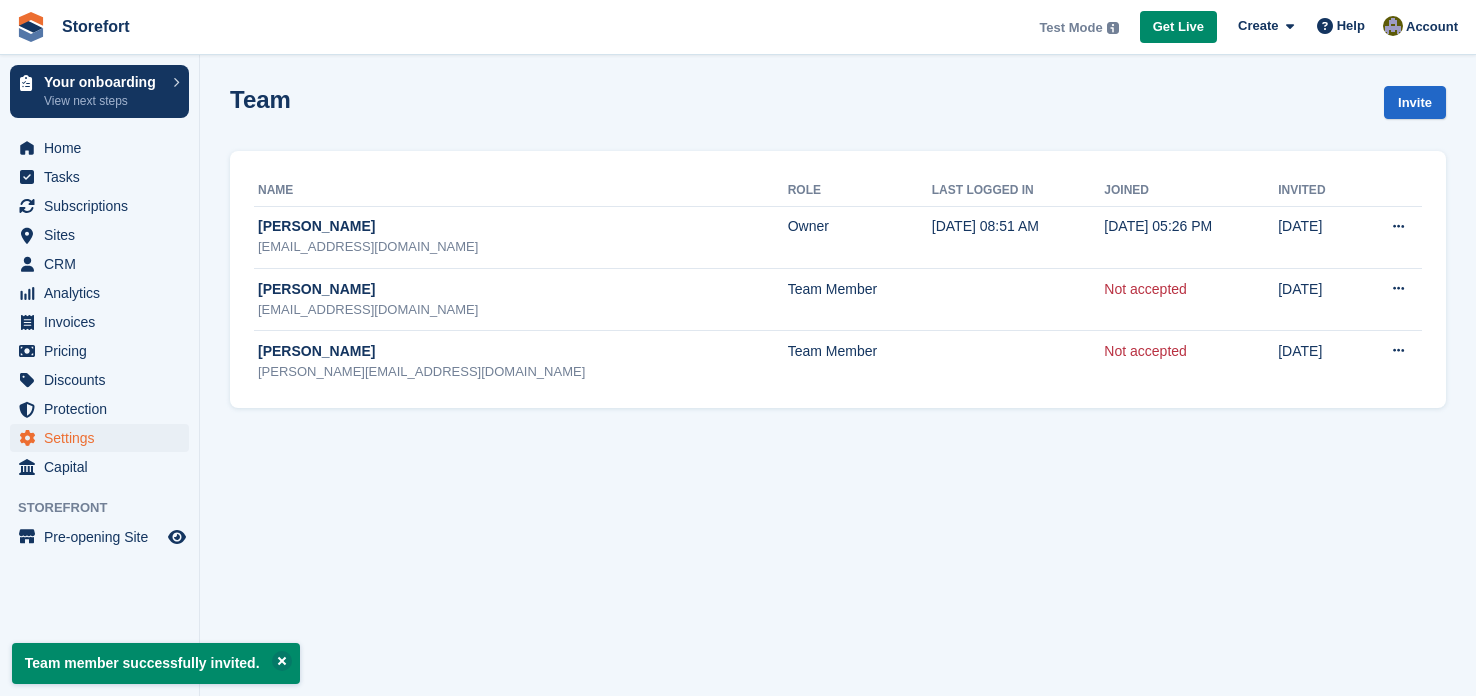 scroll, scrollTop: 0, scrollLeft: 0, axis: both 